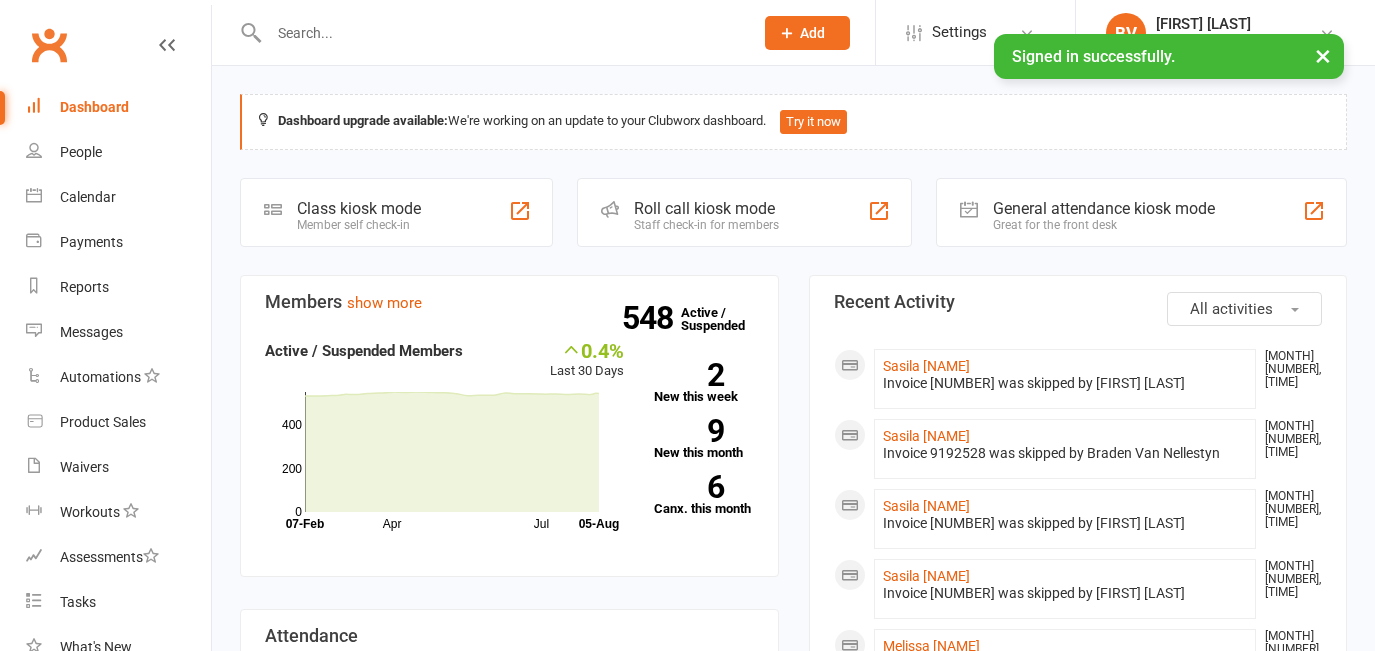 scroll, scrollTop: 0, scrollLeft: 0, axis: both 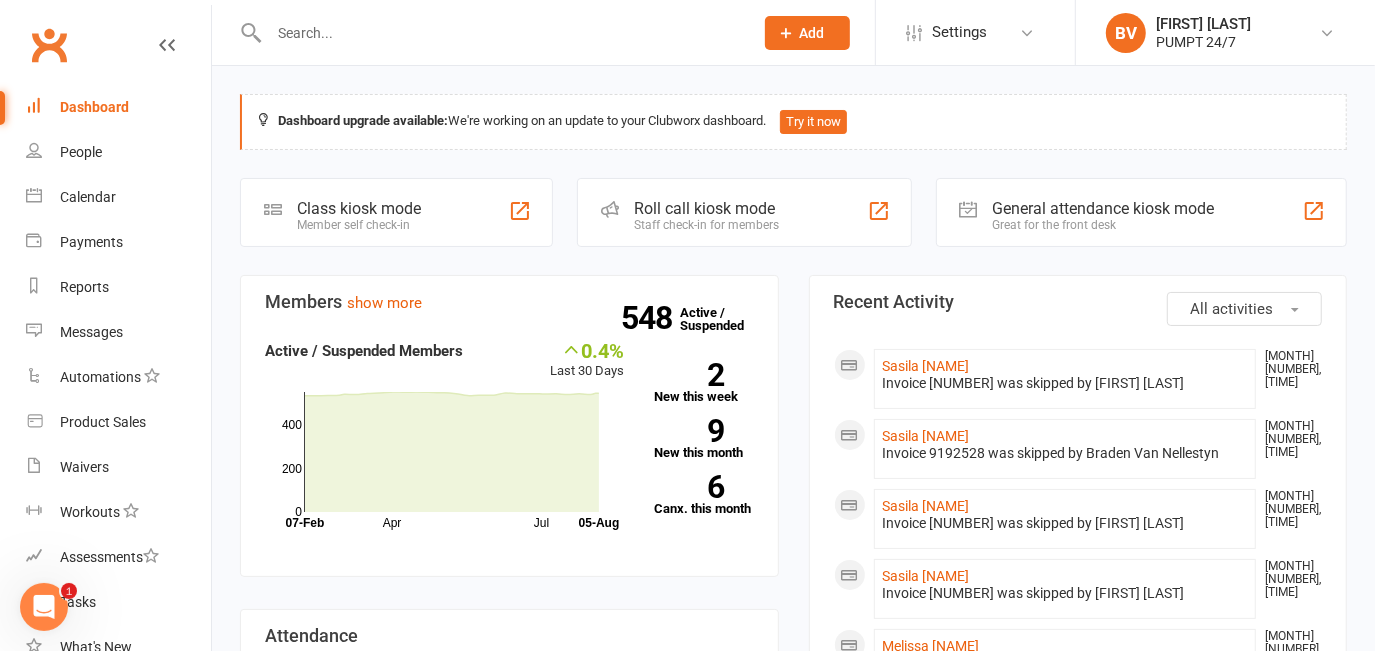 click at bounding box center (501, 33) 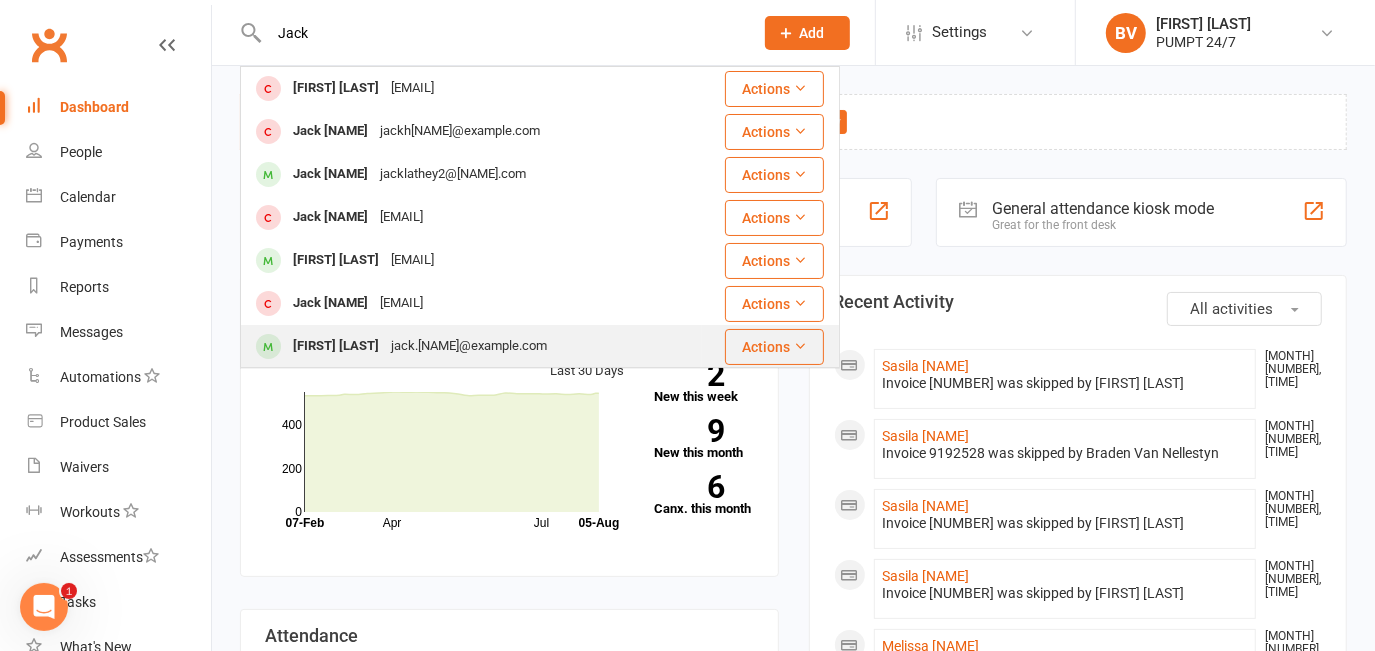 type on "Jack" 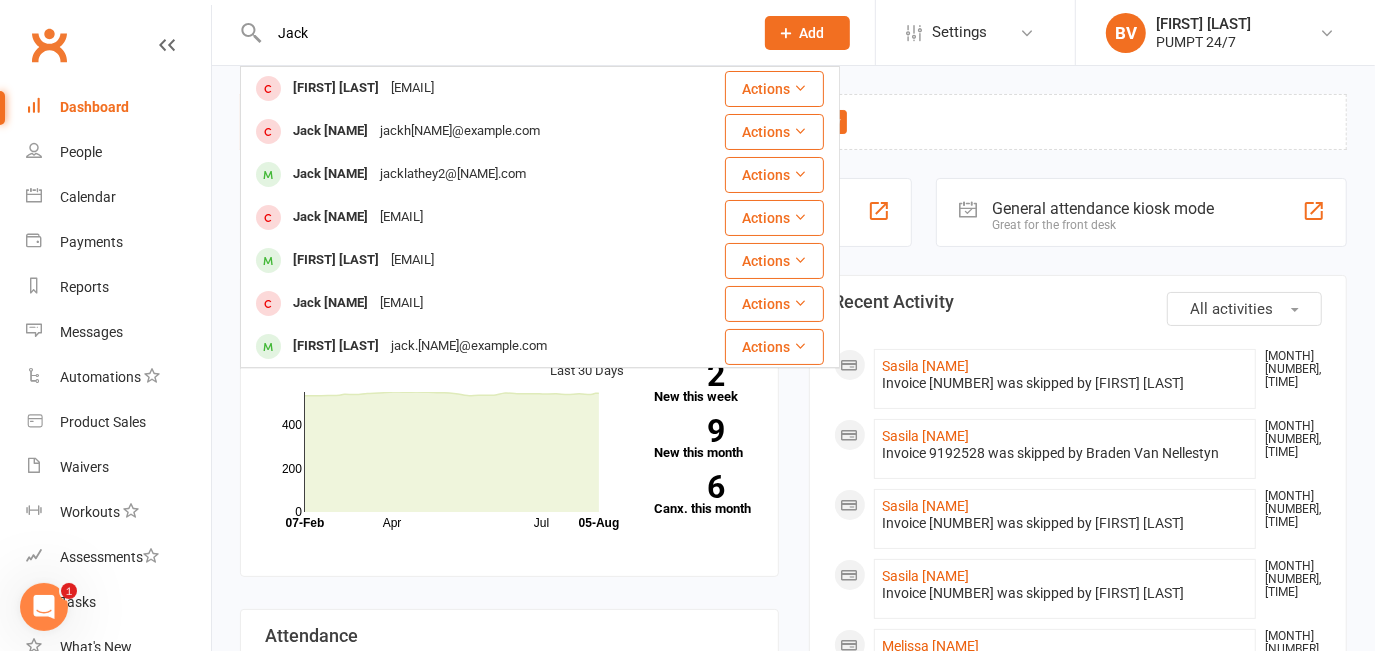 type 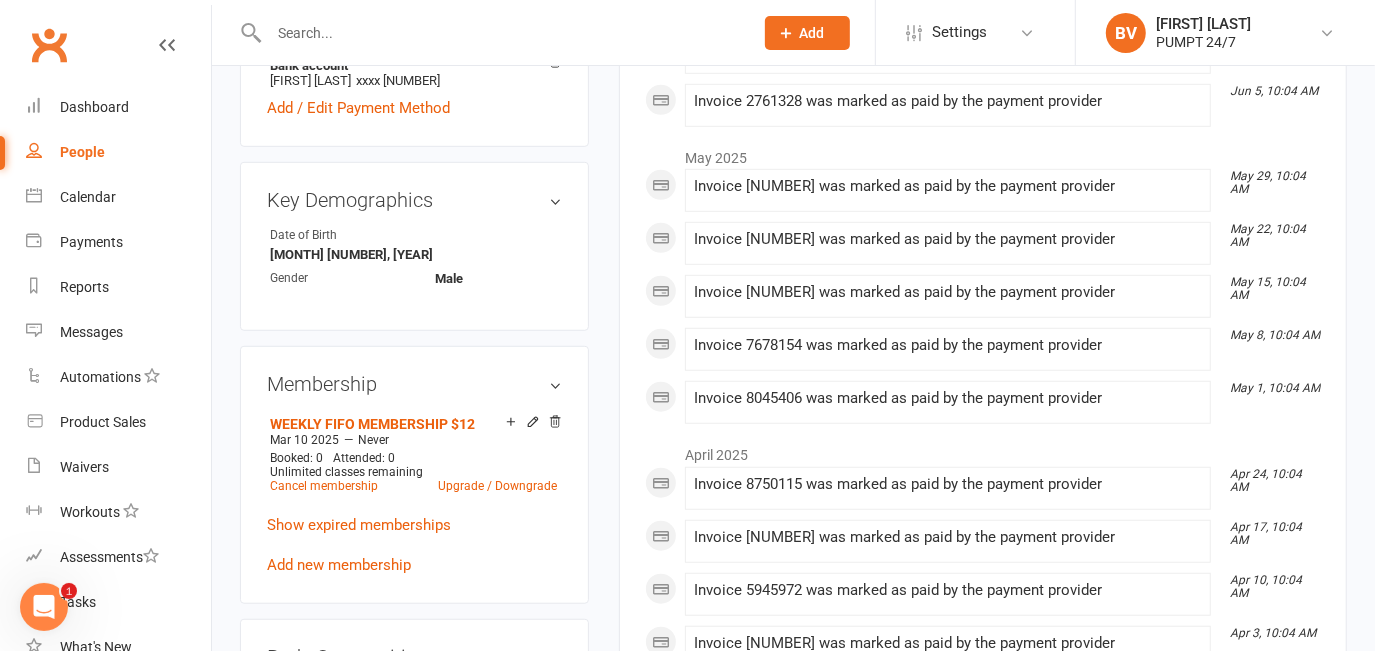 scroll, scrollTop: 818, scrollLeft: 0, axis: vertical 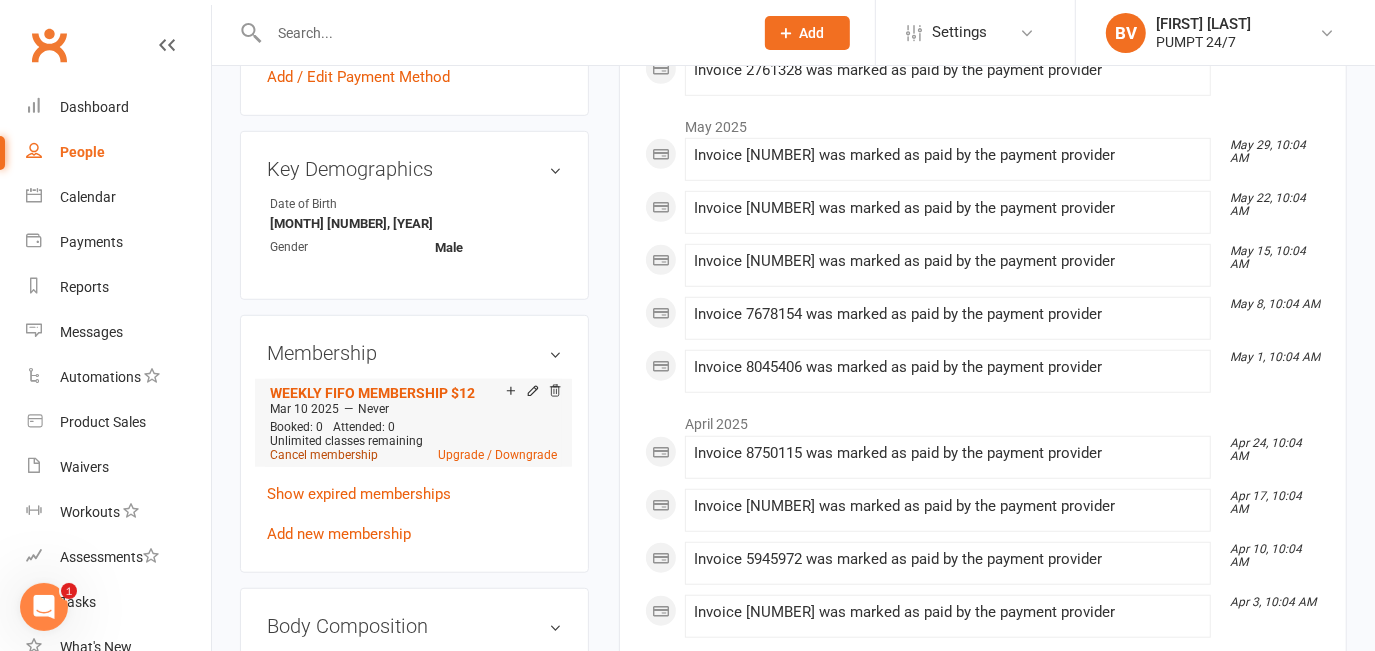 click on "Cancel membership" at bounding box center (324, 455) 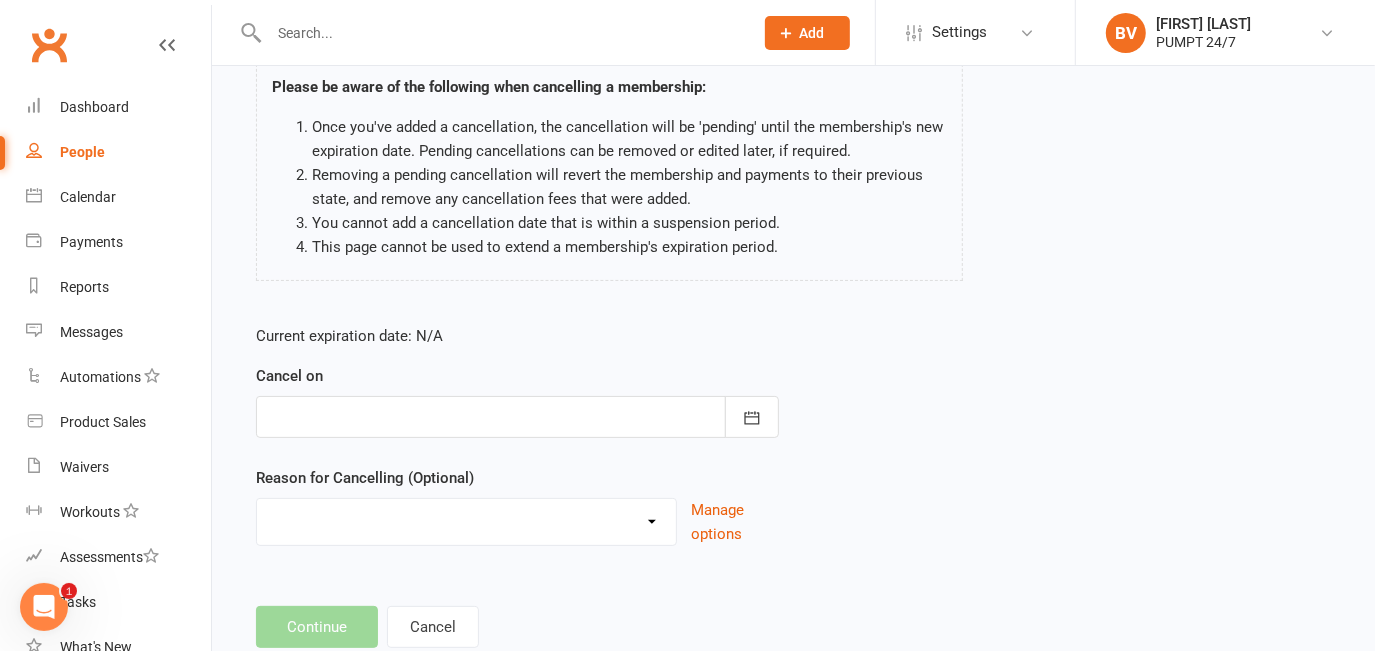 scroll, scrollTop: 181, scrollLeft: 0, axis: vertical 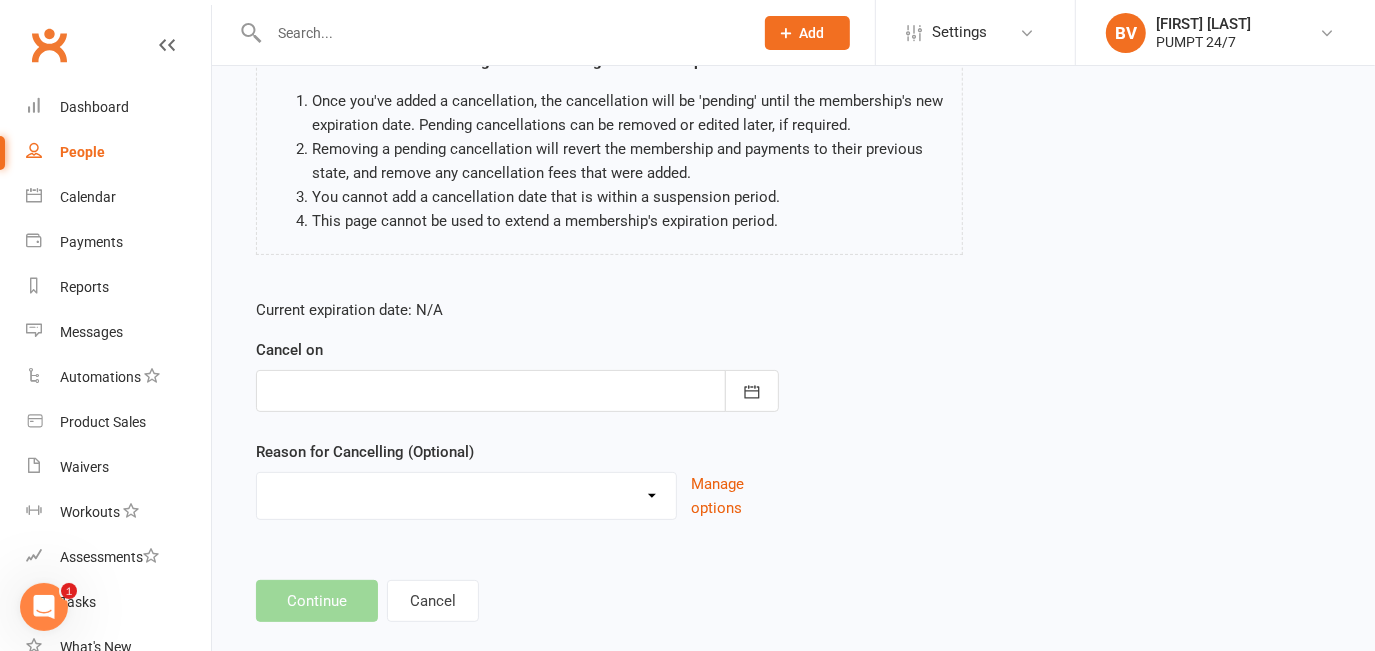 click on "Holiday Injury Other reason" at bounding box center [466, 493] 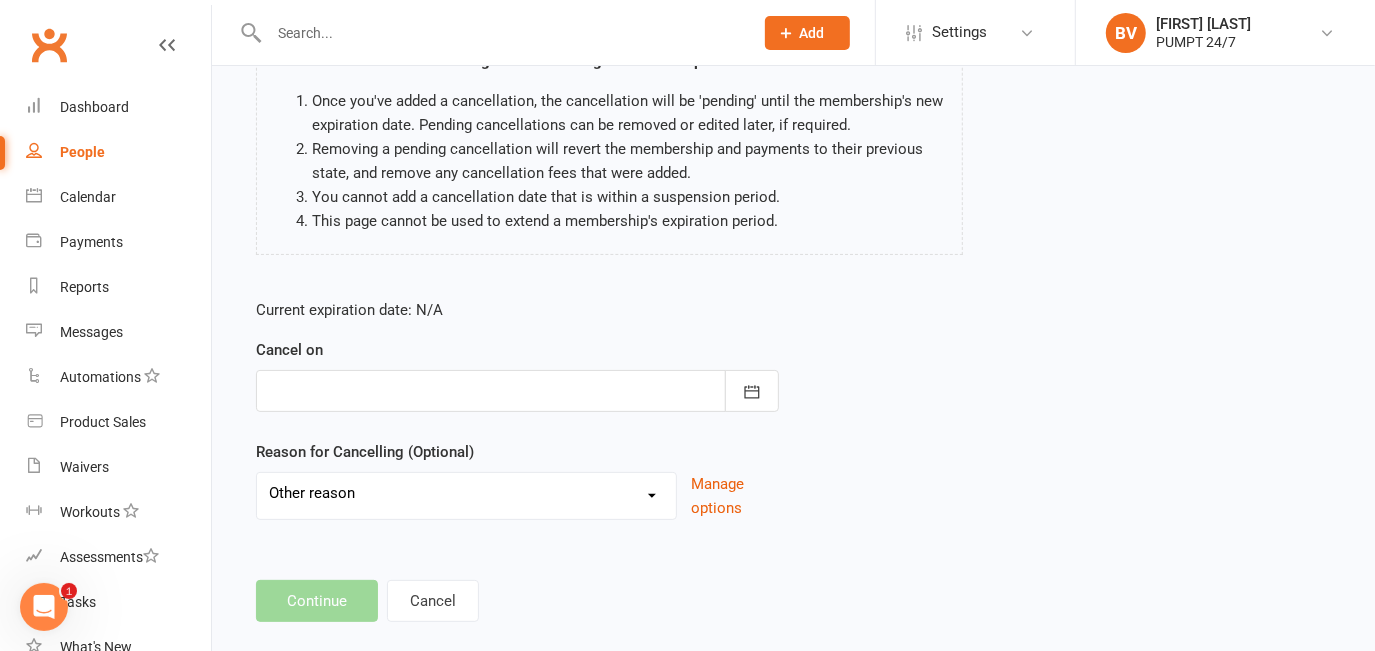 click on "Holiday Injury Other reason" at bounding box center (466, 493) 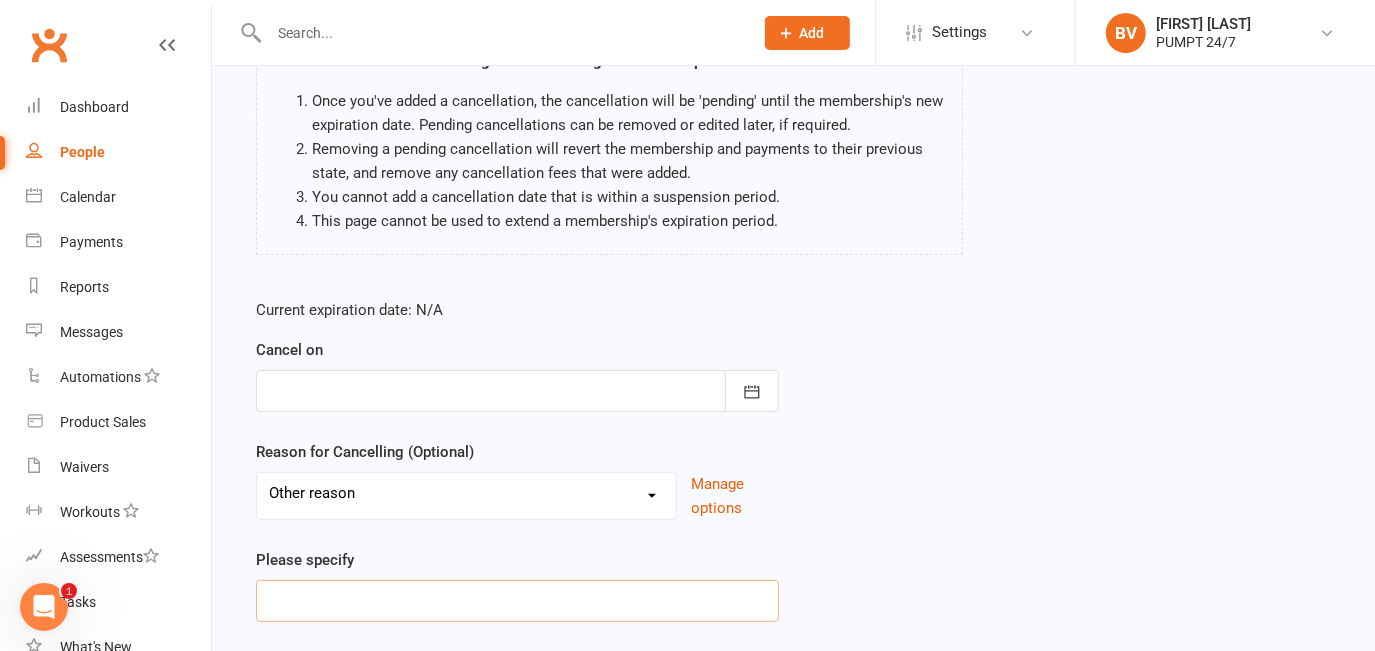 click at bounding box center (517, 601) 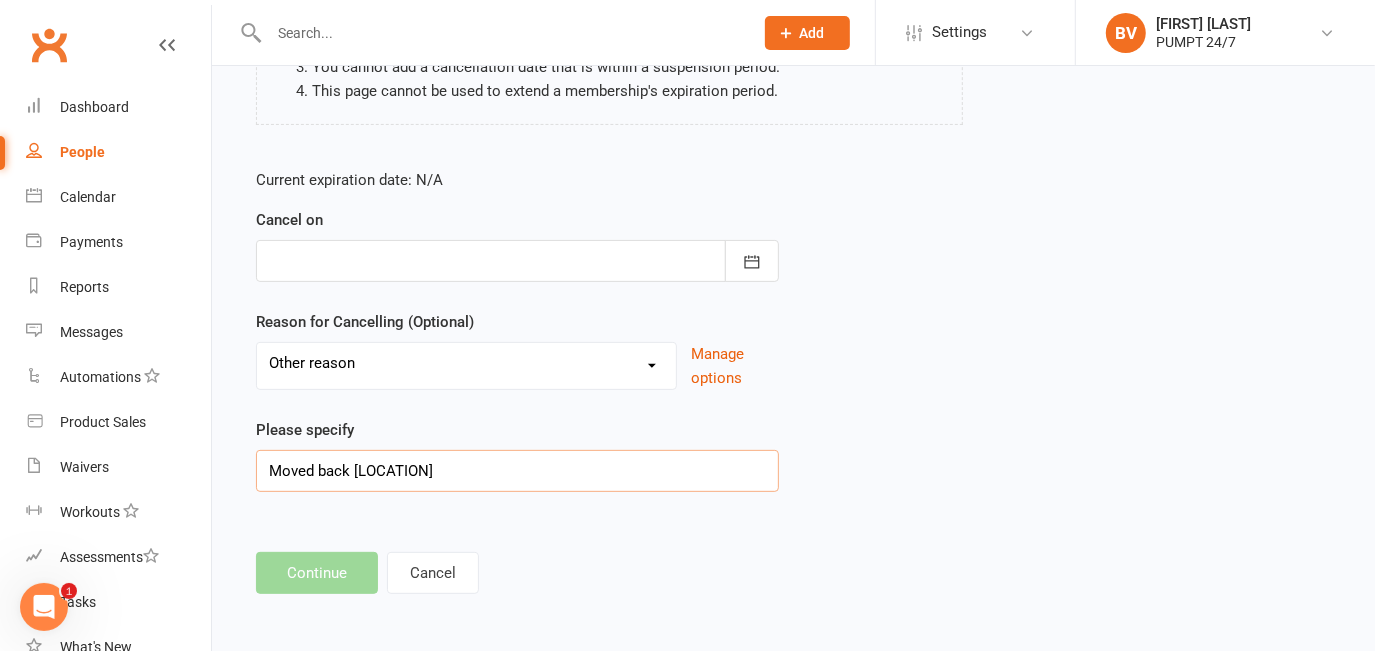 scroll, scrollTop: 312, scrollLeft: 0, axis: vertical 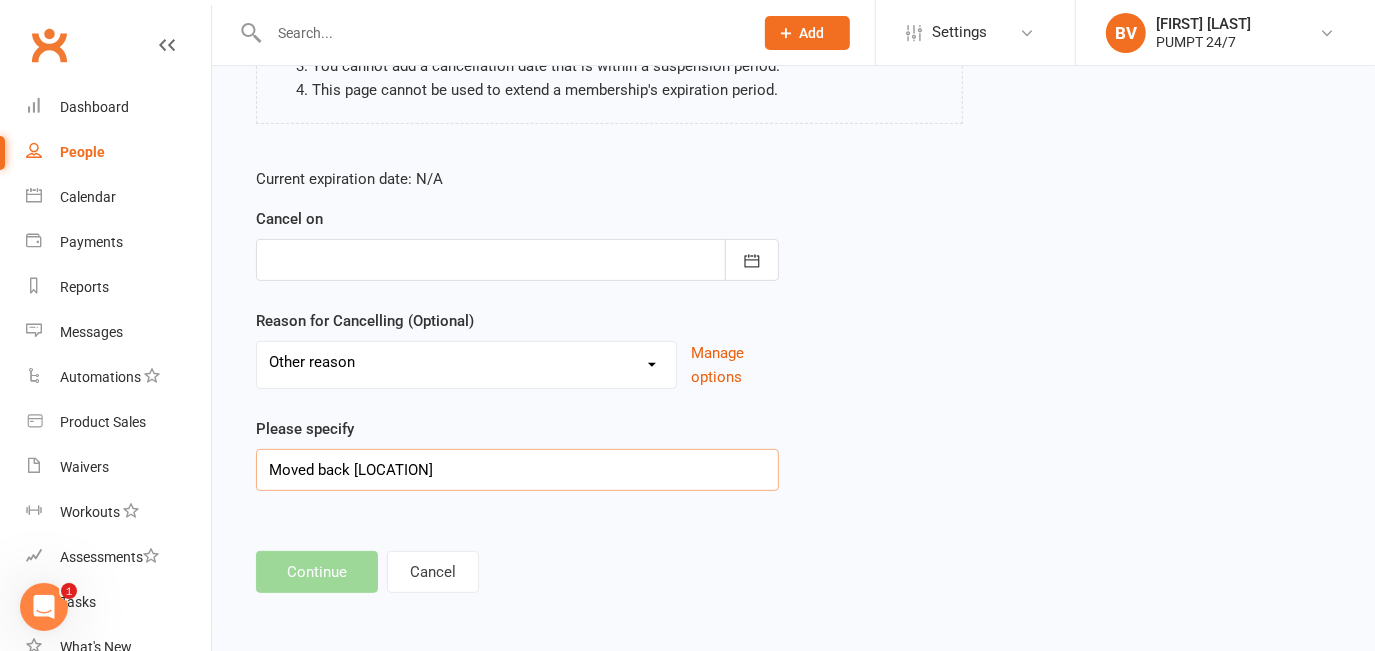 type on "Moved back [LOCATION]" 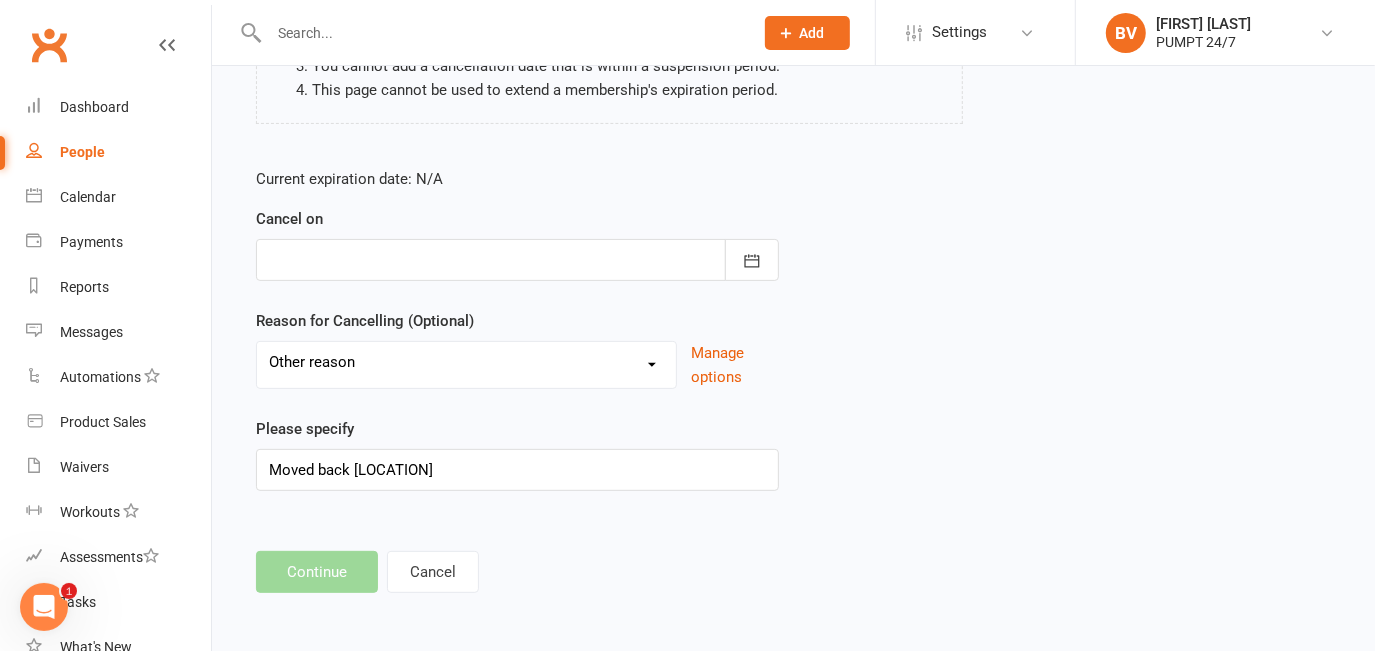 click on "Jack [NAME] - WEEKLY FIFO MEMBERSHIP $12 Please be aware of the following when cancelling a membership: Once you've added a cancellation, the cancellation will be 'pending' until the membership's new expiration date. Pending cancellations can be removed or edited later, if required. Removing a pending cancellation will revert the membership and payments to their previous state, and remove any cancellation fees that were added. You cannot add a cancellation date that is within a suspension period. This page cannot be used to extend a membership's expiration period. Current expiration date: N/A Cancel on
[MONTH] [YEAR]
Sun Mon Tue Wed Thu Fri Sat
31
27
28
29
30
31
01
02
32
03
04
05
06" at bounding box center (793, 219) 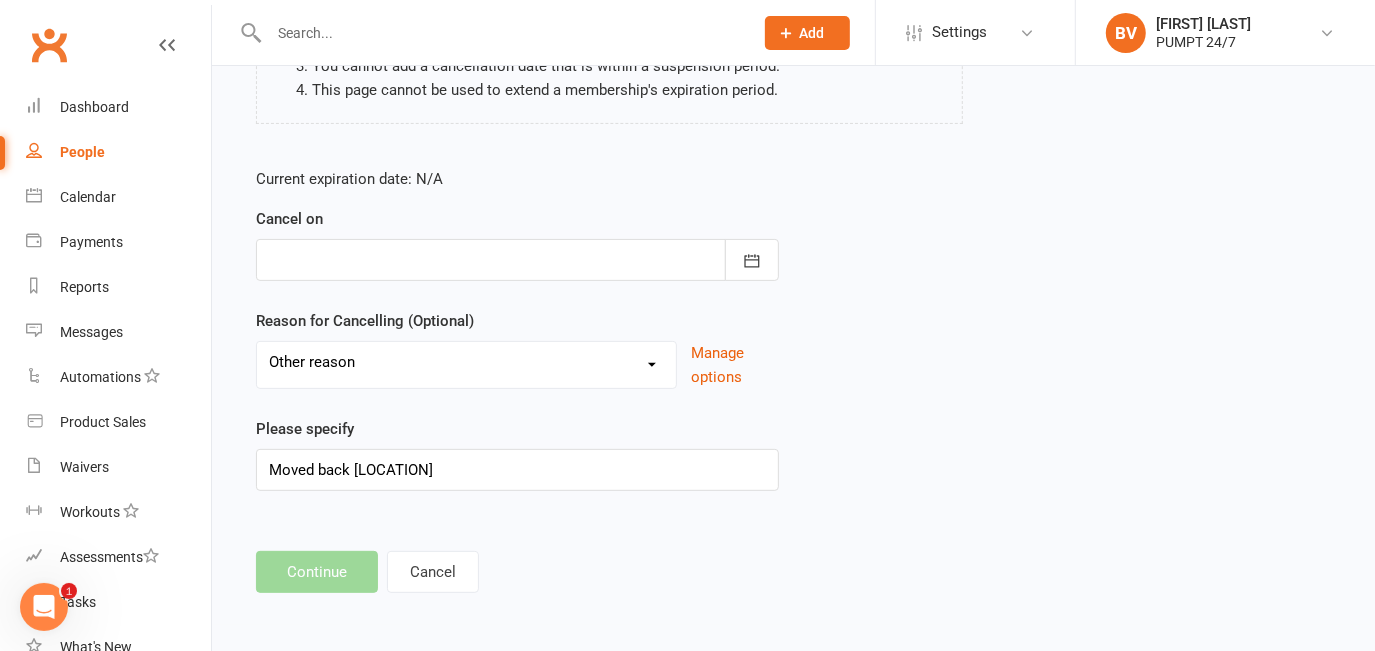 click on "Holiday Injury Other reason" at bounding box center [466, 362] 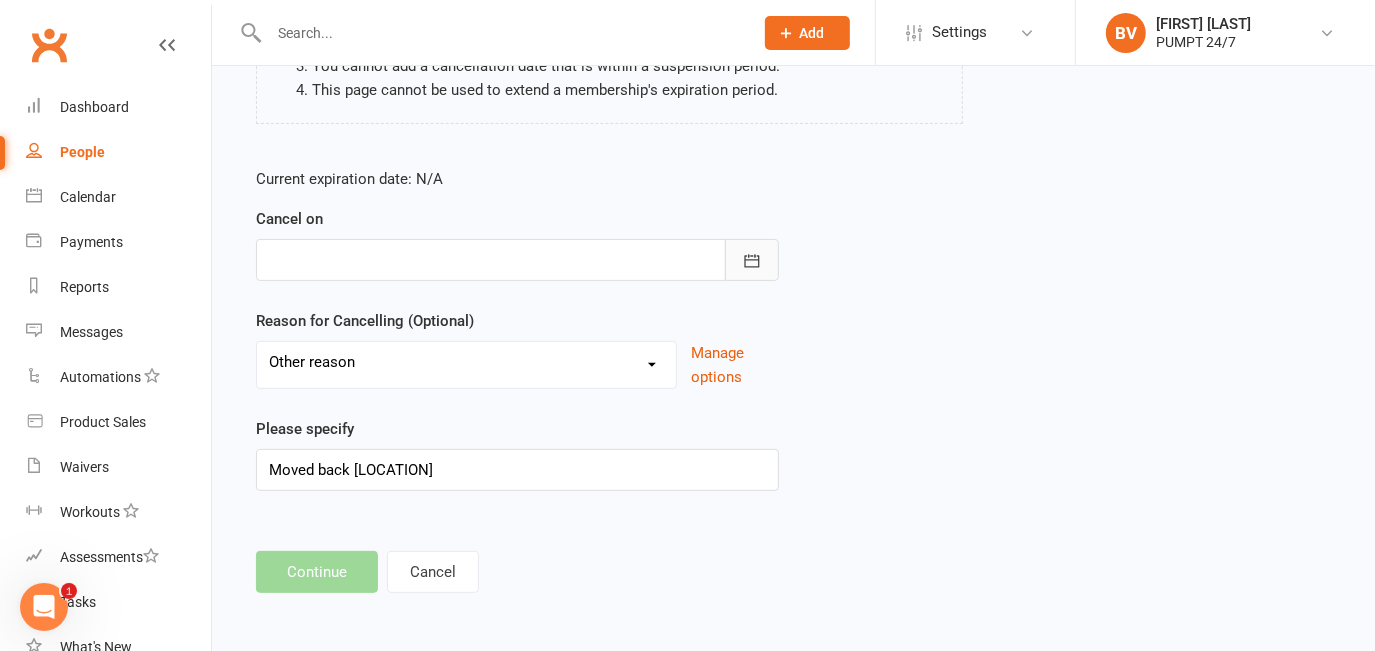 click at bounding box center [752, 260] 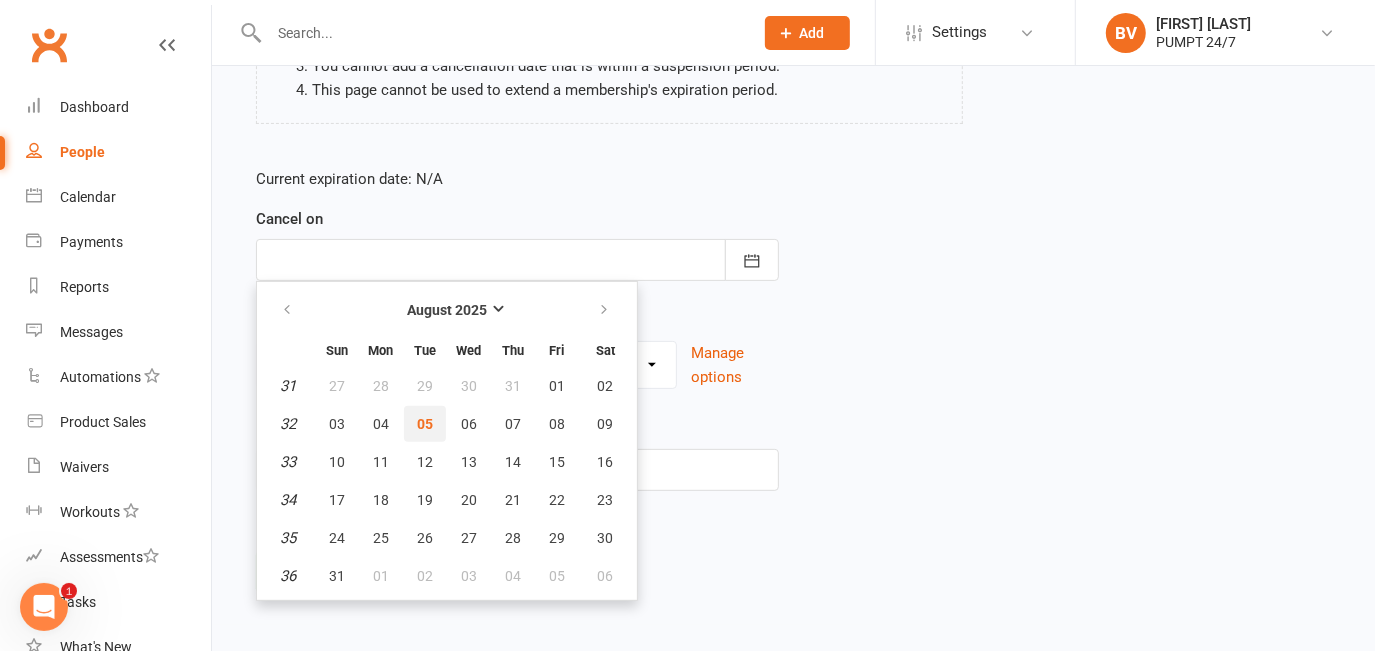 click on "05" at bounding box center [425, 424] 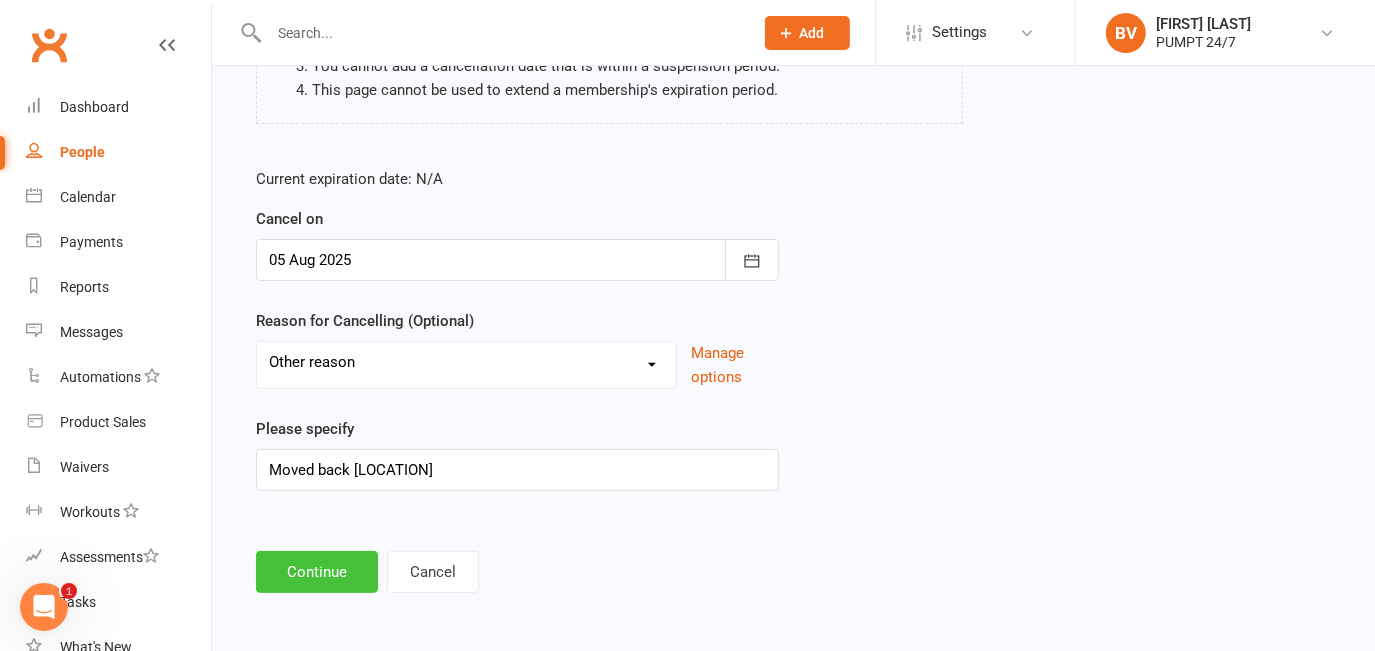 click on "Continue" at bounding box center (317, 572) 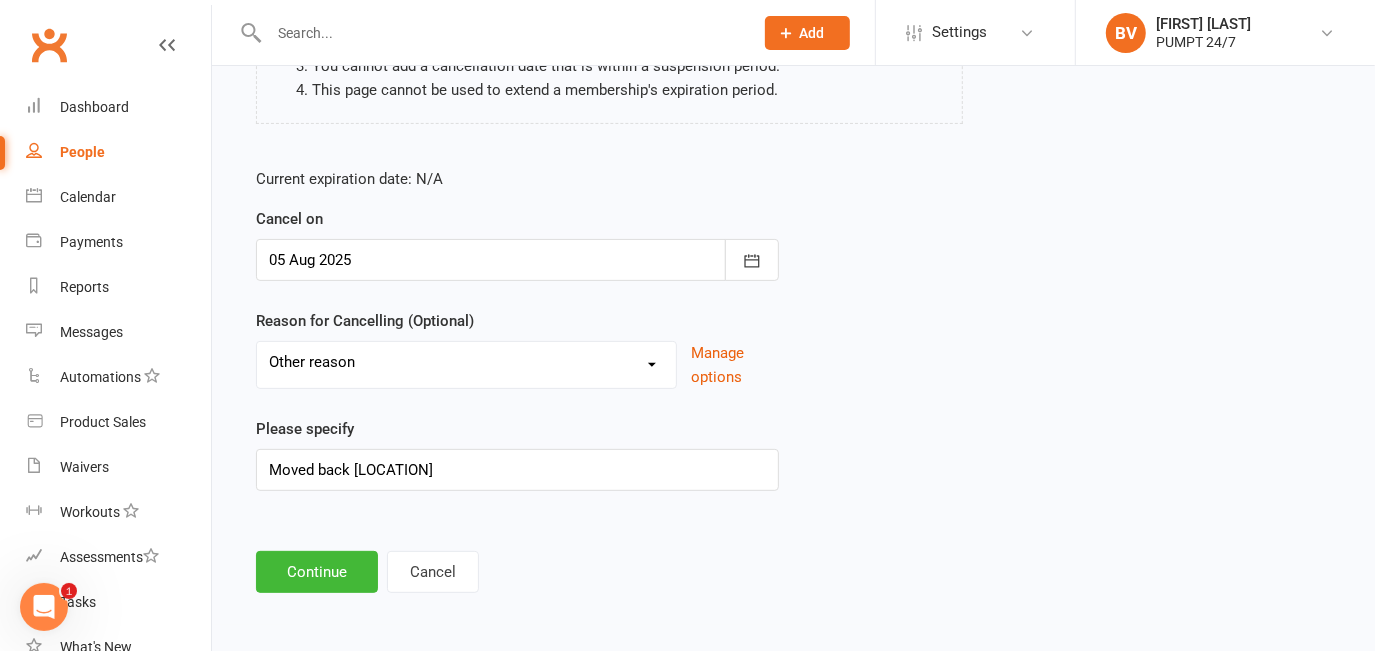 scroll, scrollTop: 0, scrollLeft: 0, axis: both 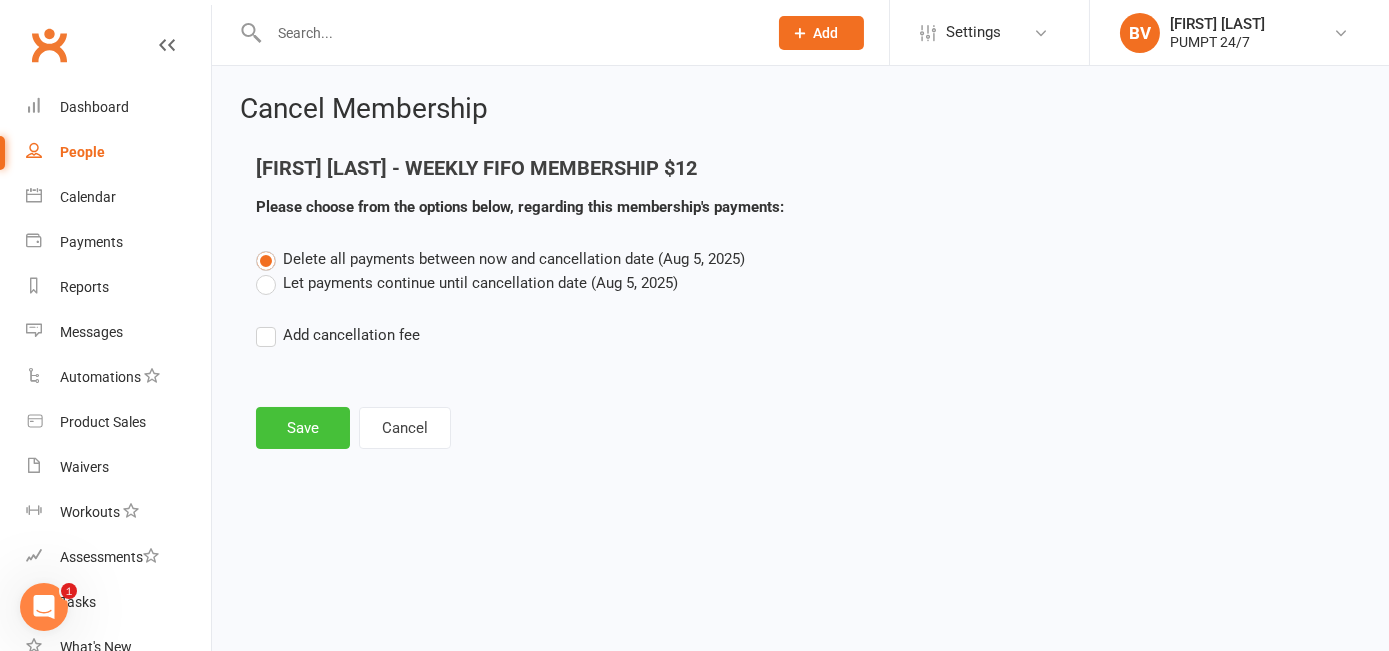 click on "Save" at bounding box center (303, 428) 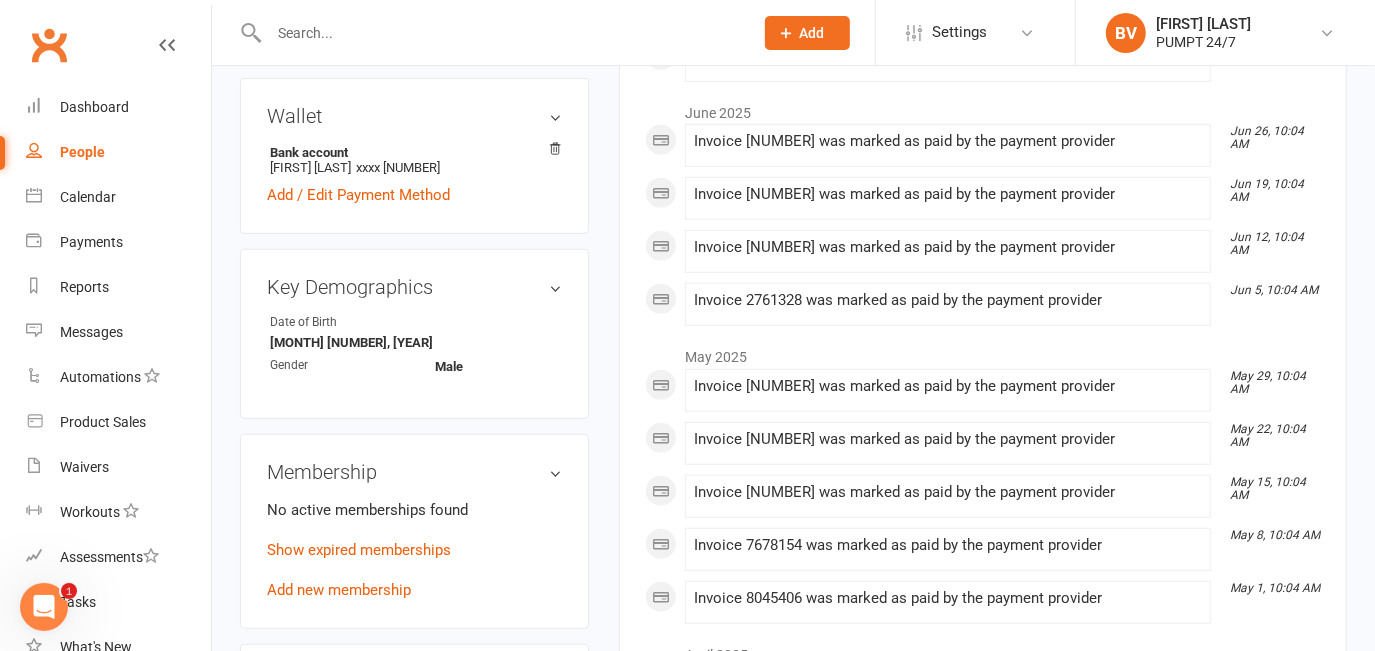 scroll, scrollTop: 454, scrollLeft: 0, axis: vertical 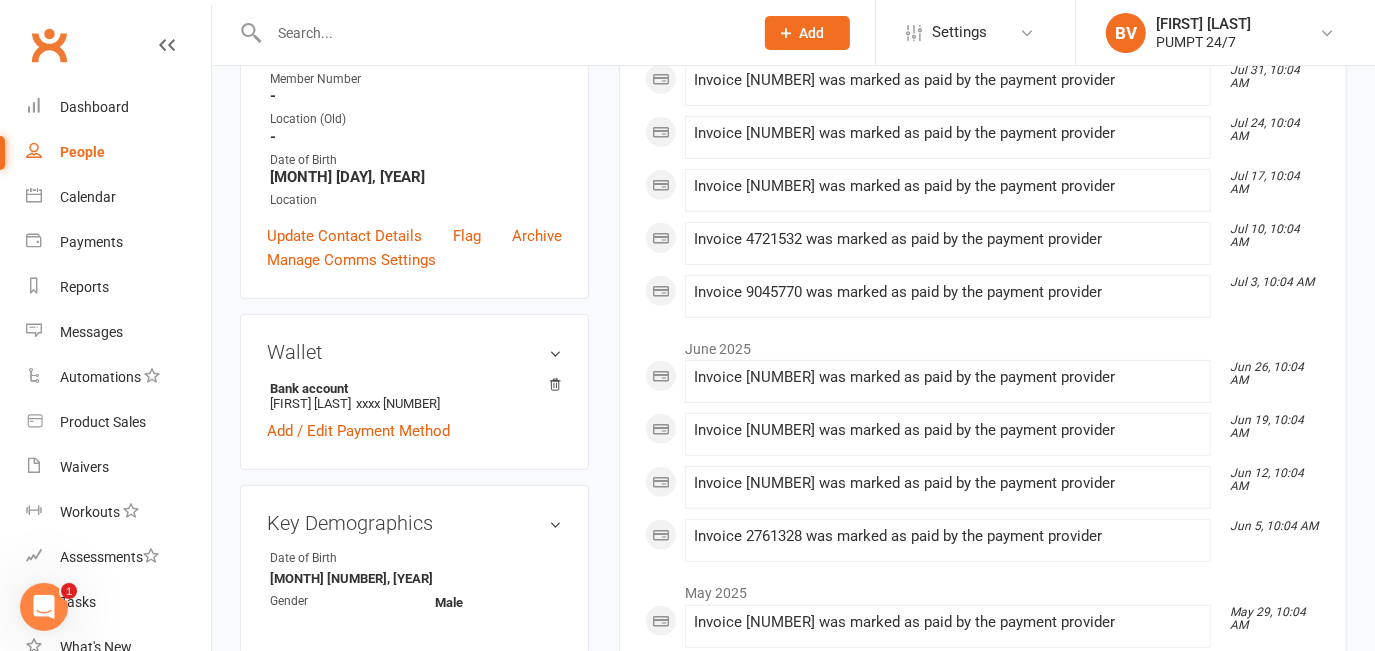 click at bounding box center (501, 33) 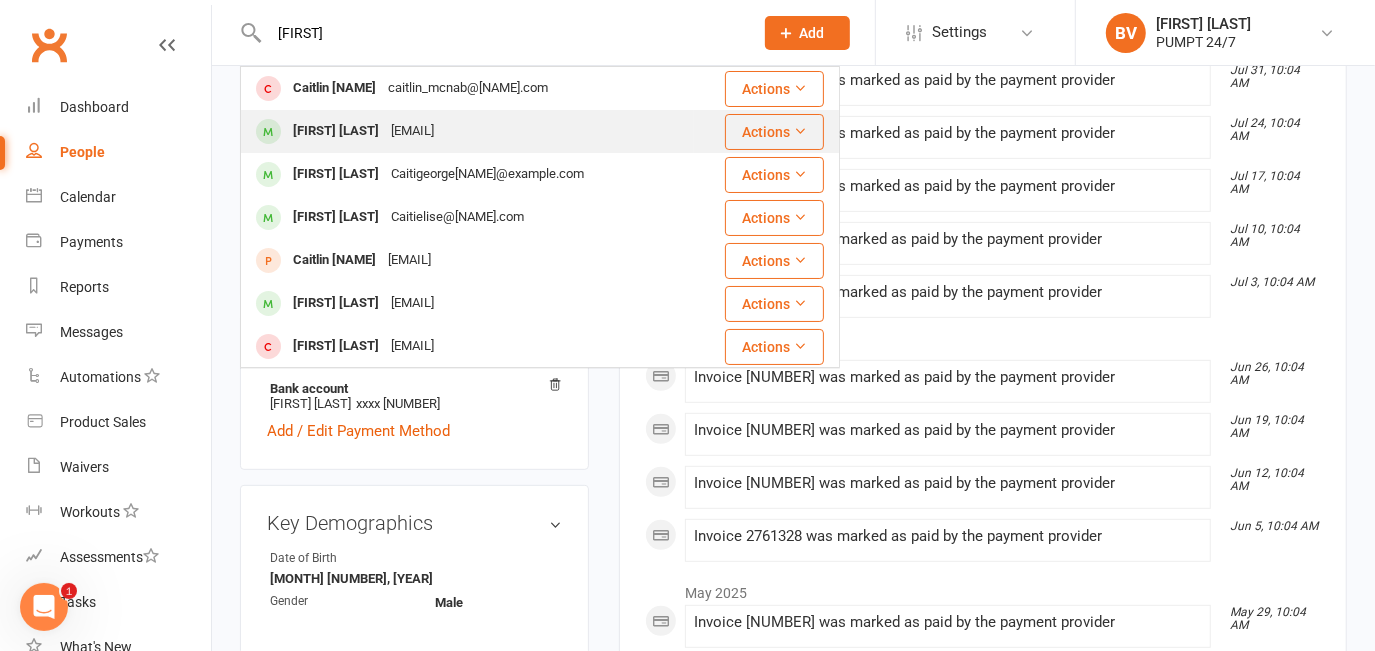 type on "[FIRST]" 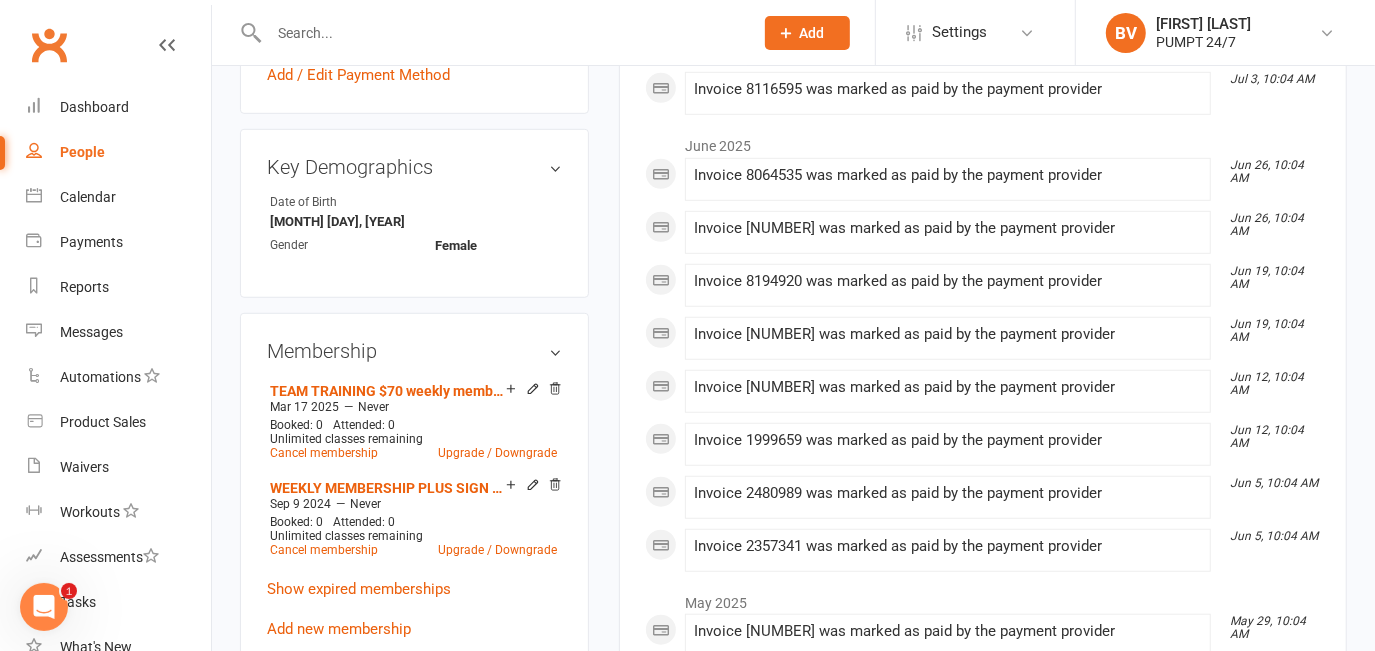 scroll, scrollTop: 909, scrollLeft: 0, axis: vertical 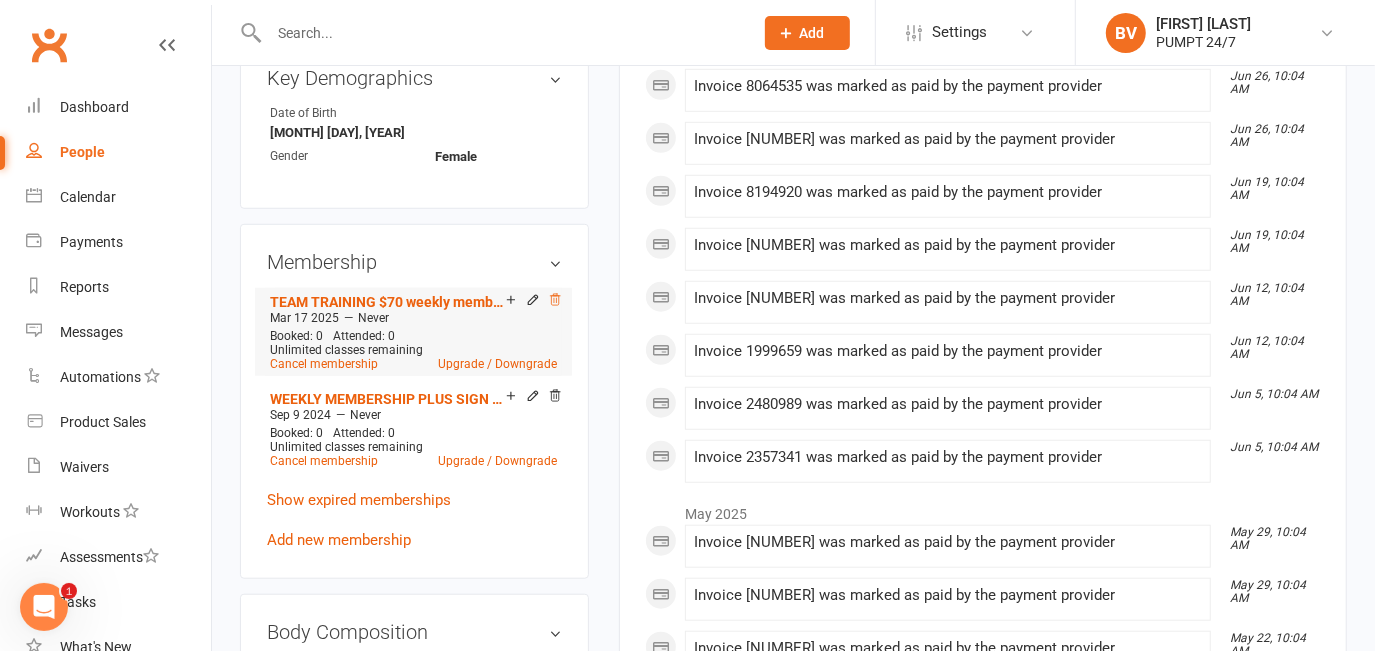 click 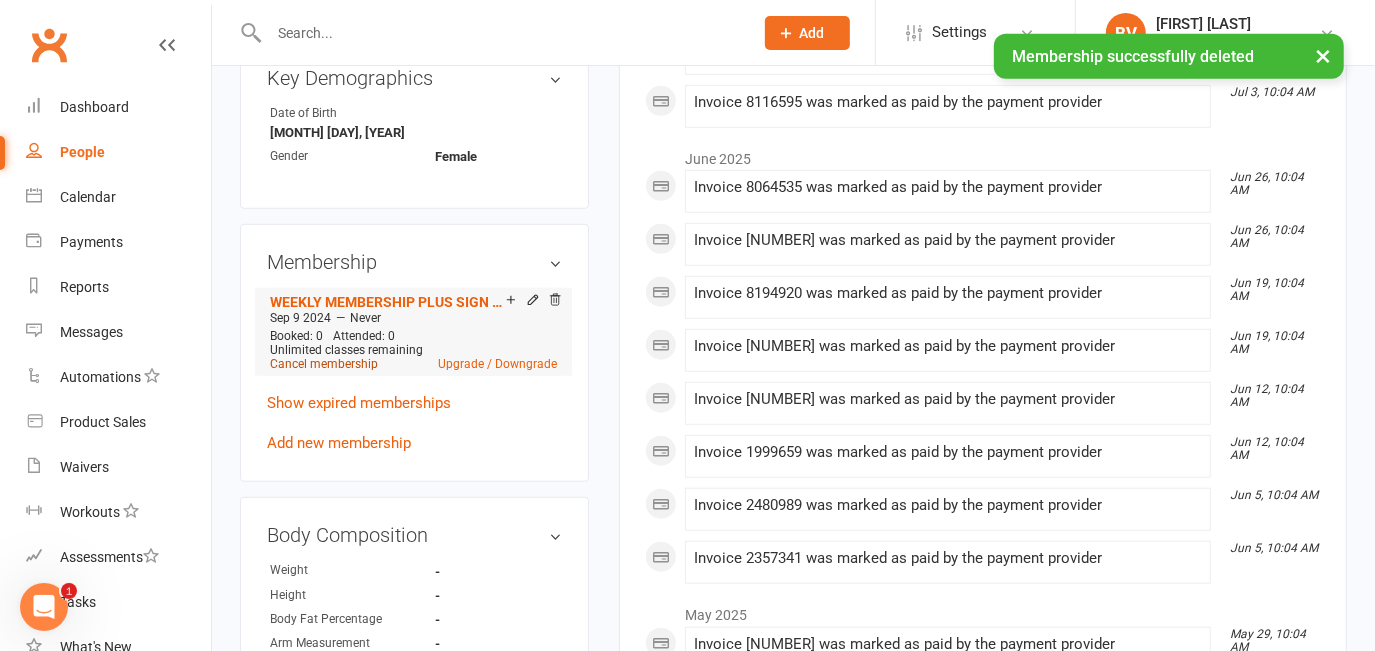 click on "Cancel membership" at bounding box center (324, 364) 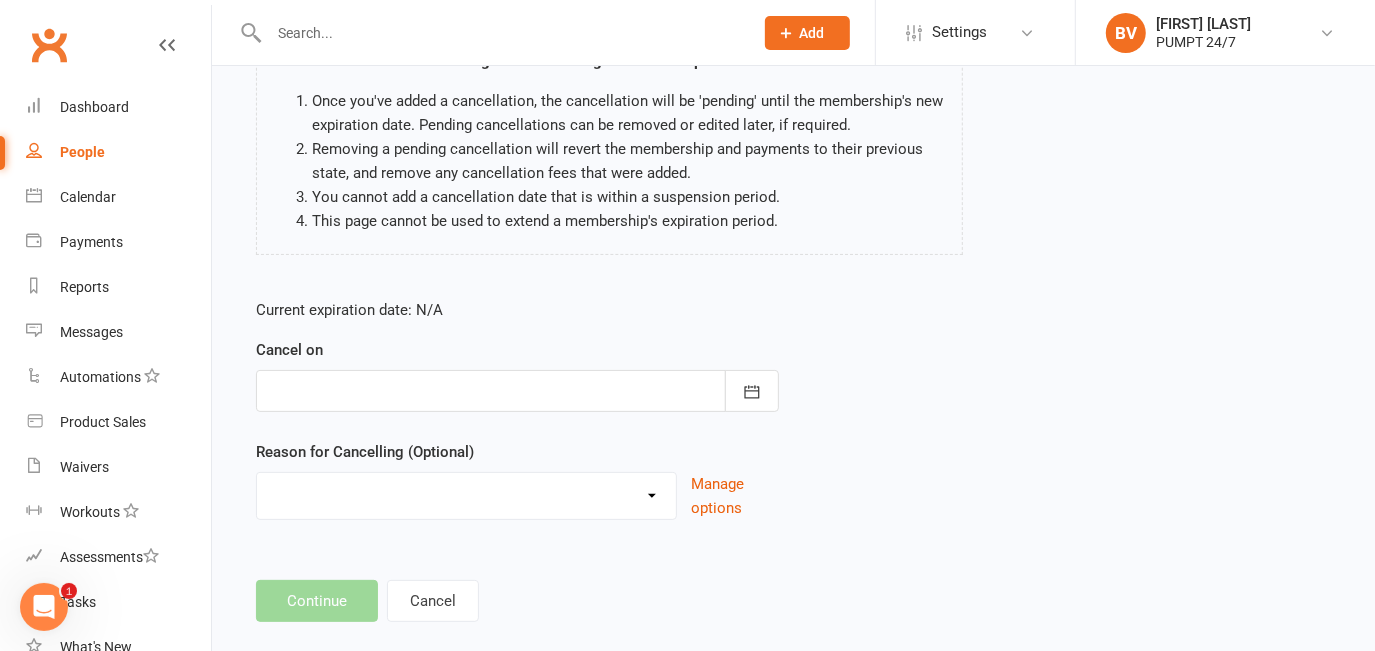 scroll, scrollTop: 210, scrollLeft: 0, axis: vertical 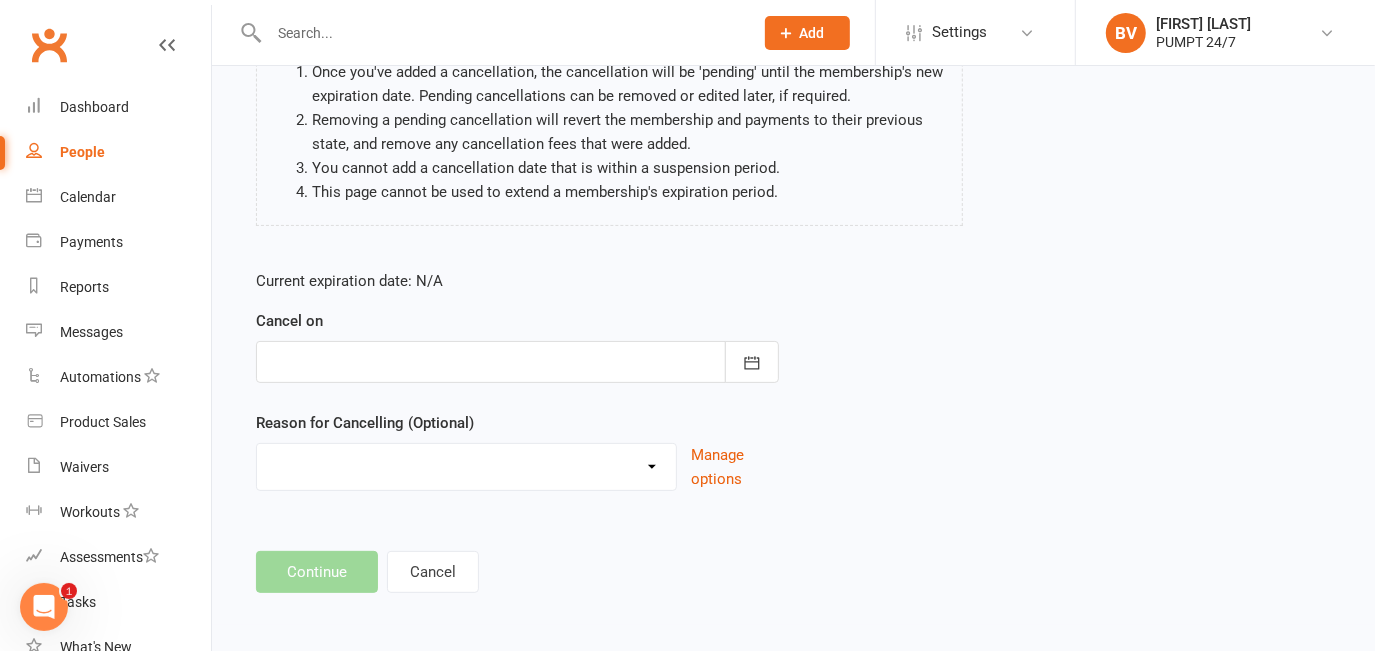 click on "Holiday Injury Other reason" at bounding box center (466, 464) 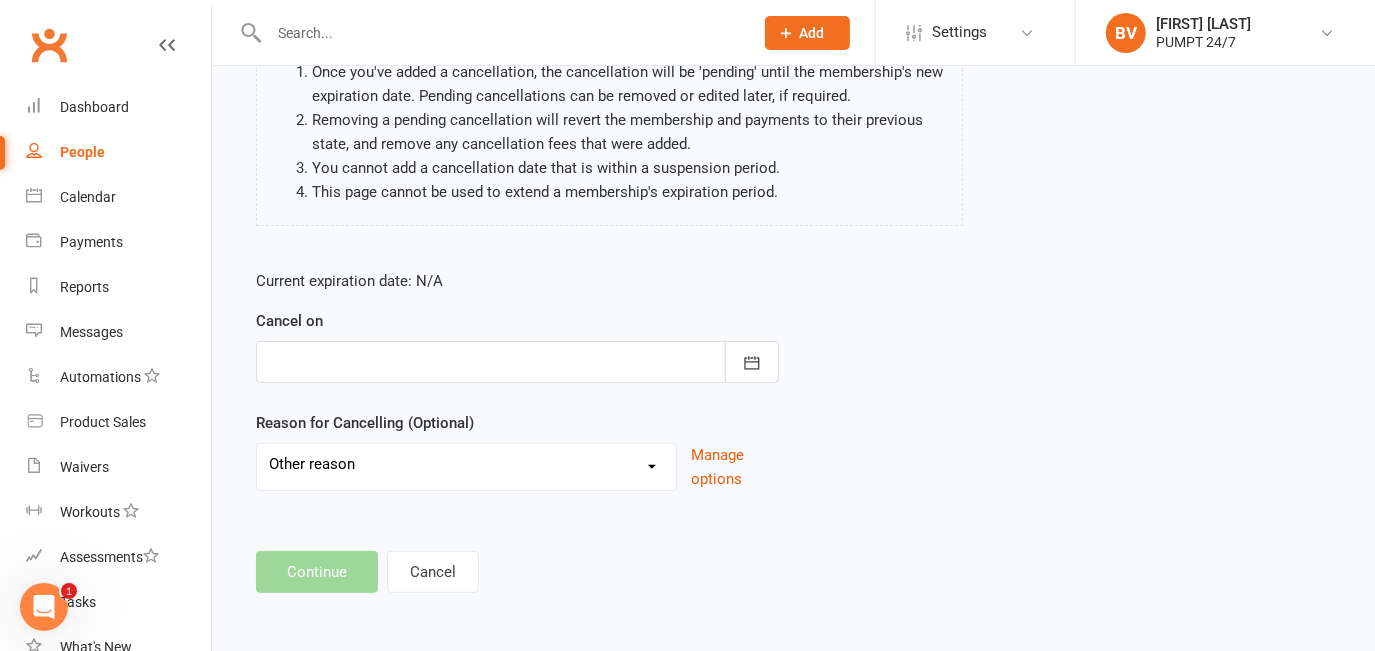 click on "Holiday Injury Other reason" at bounding box center (466, 464) 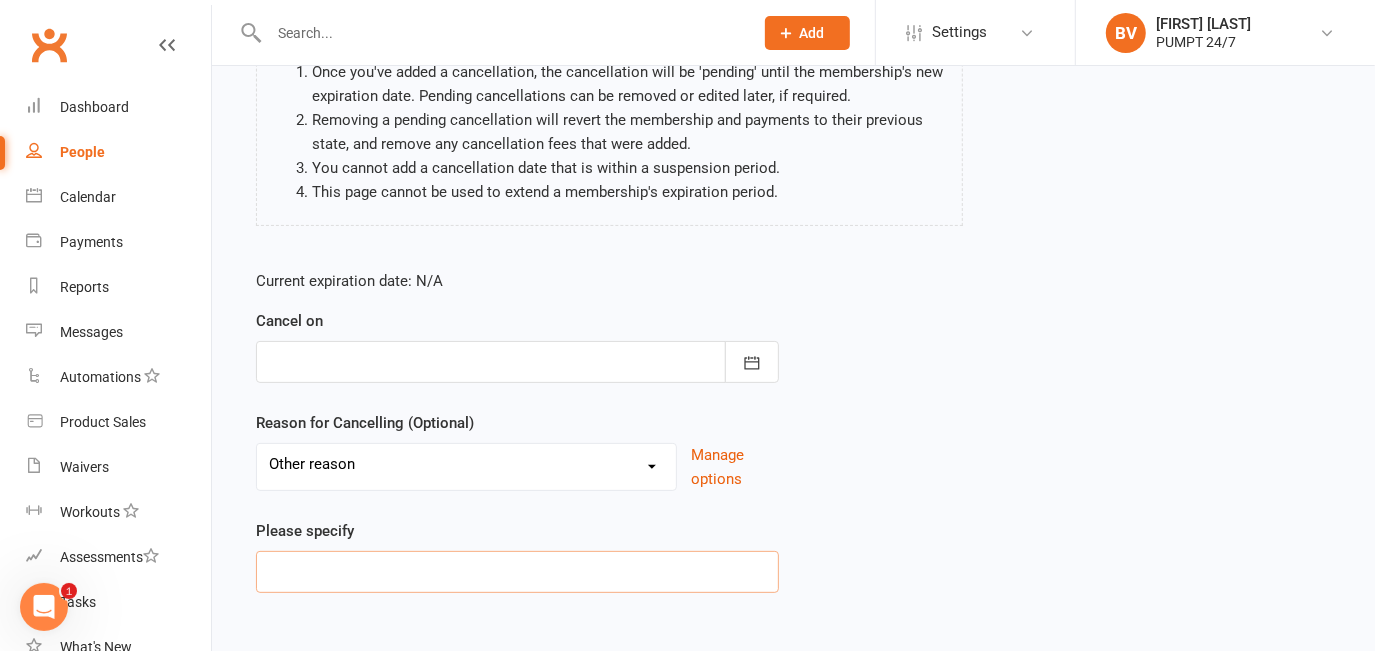 click at bounding box center (517, 572) 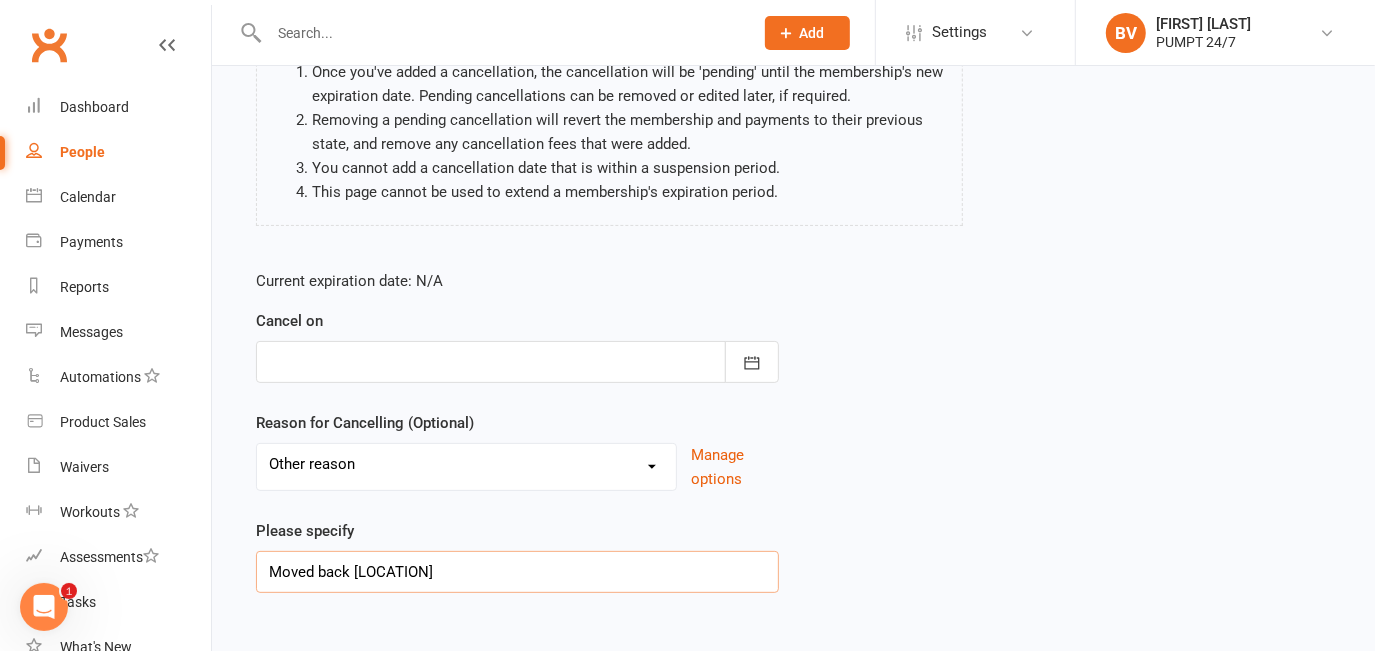 type on "Moved back [LOCATION]" 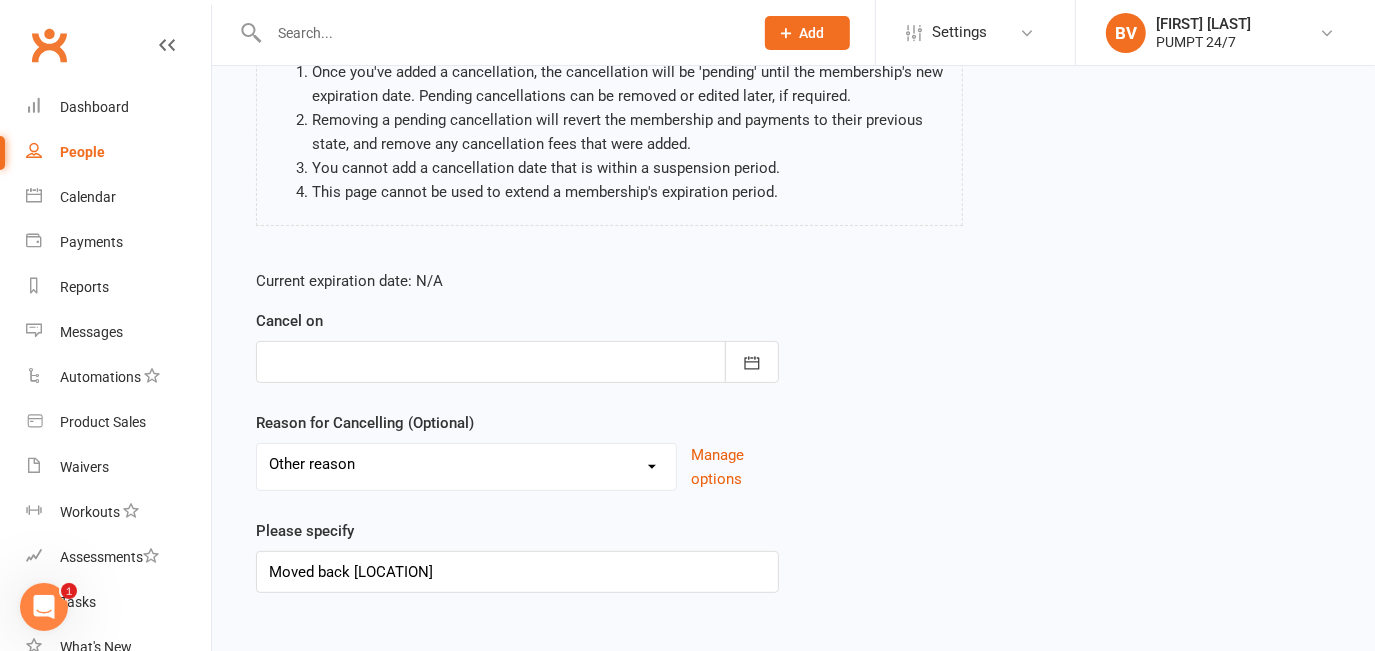 click at bounding box center [517, 362] 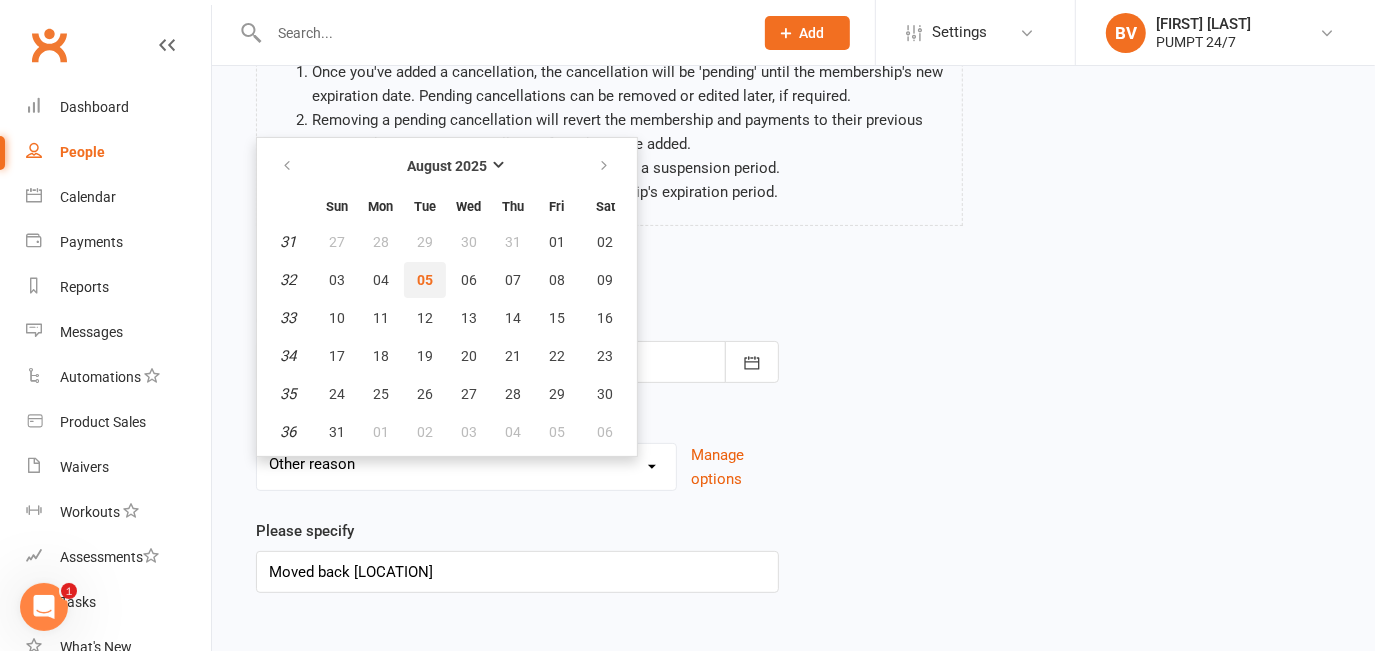 click on "05" at bounding box center (425, 280) 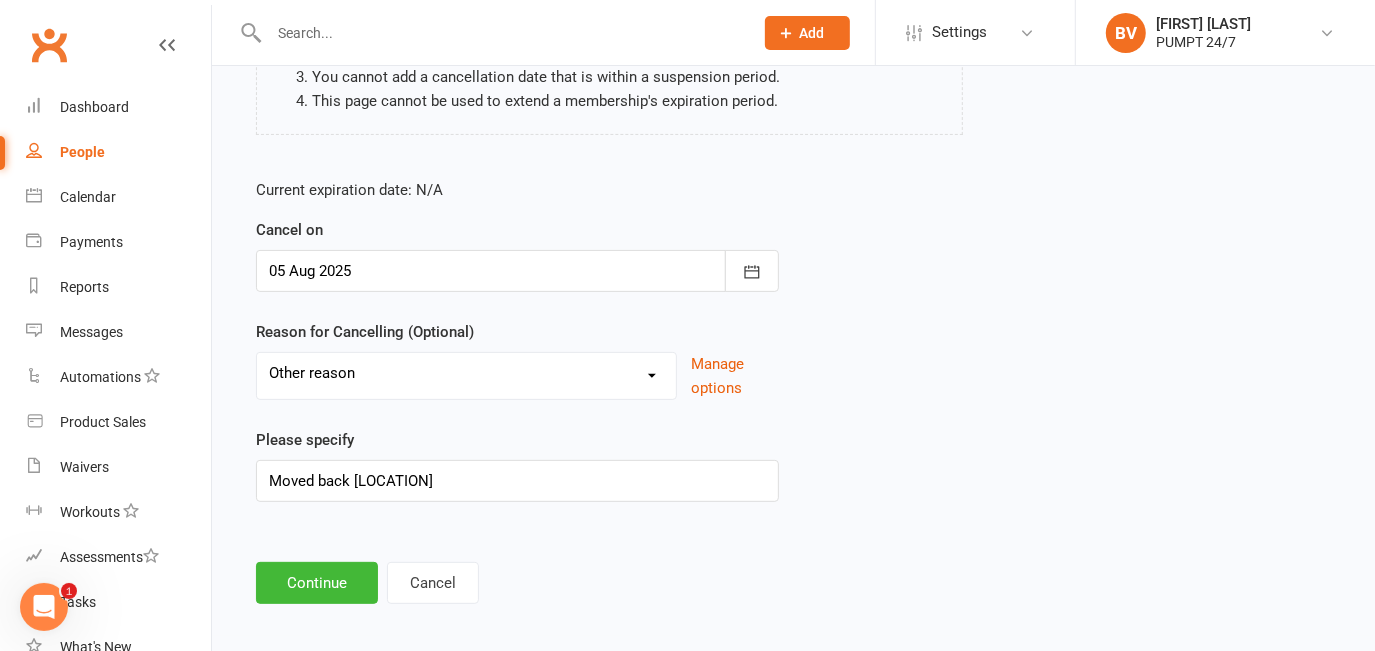 scroll, scrollTop: 312, scrollLeft: 0, axis: vertical 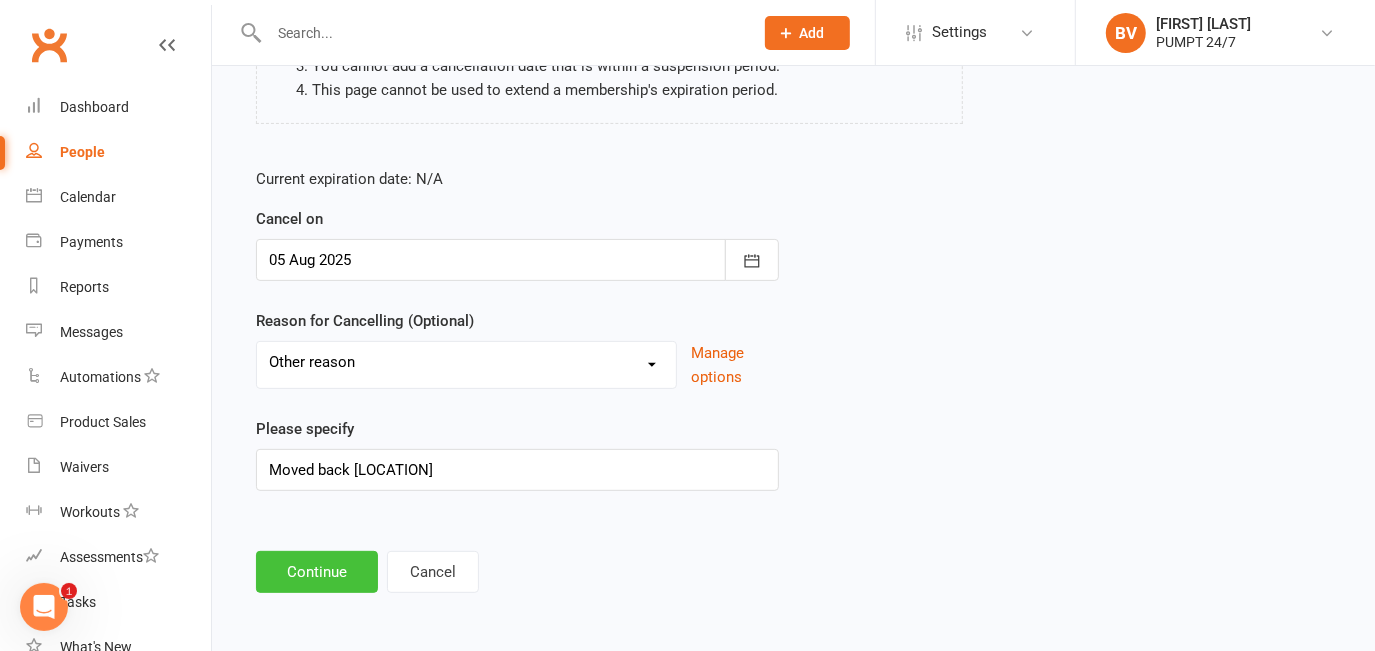 click on "Continue" at bounding box center (317, 572) 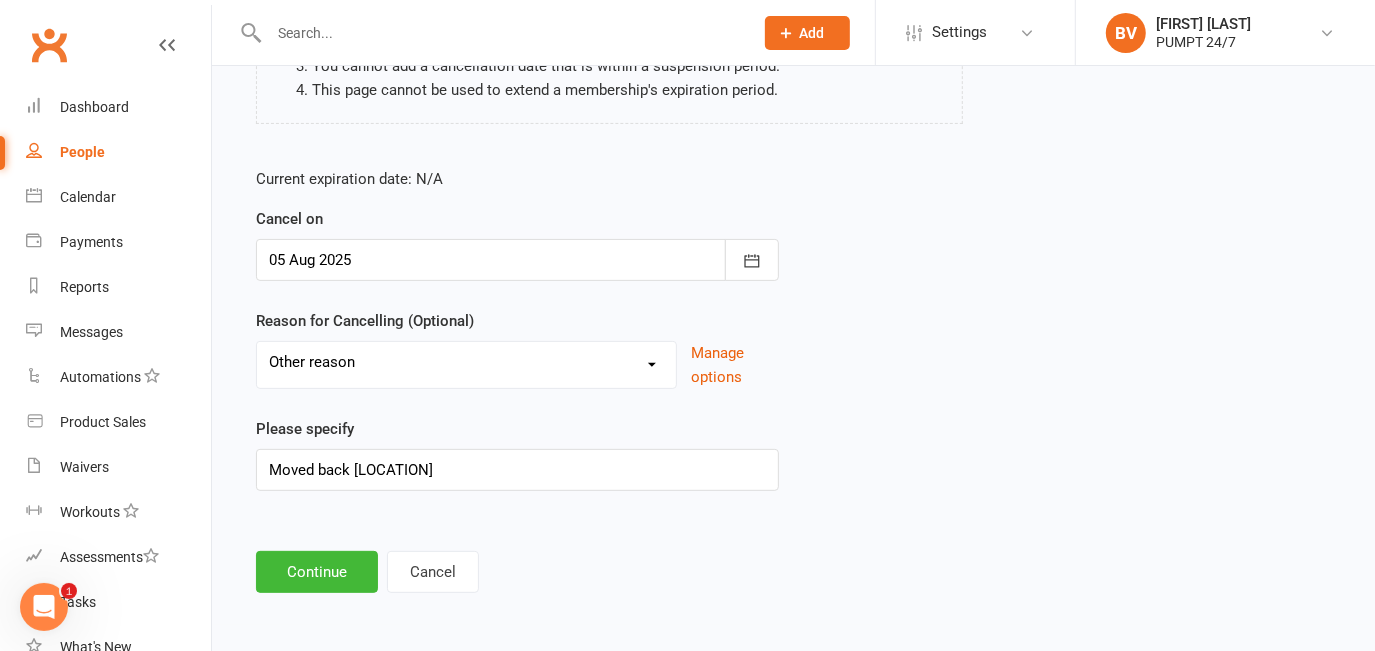 scroll, scrollTop: 0, scrollLeft: 0, axis: both 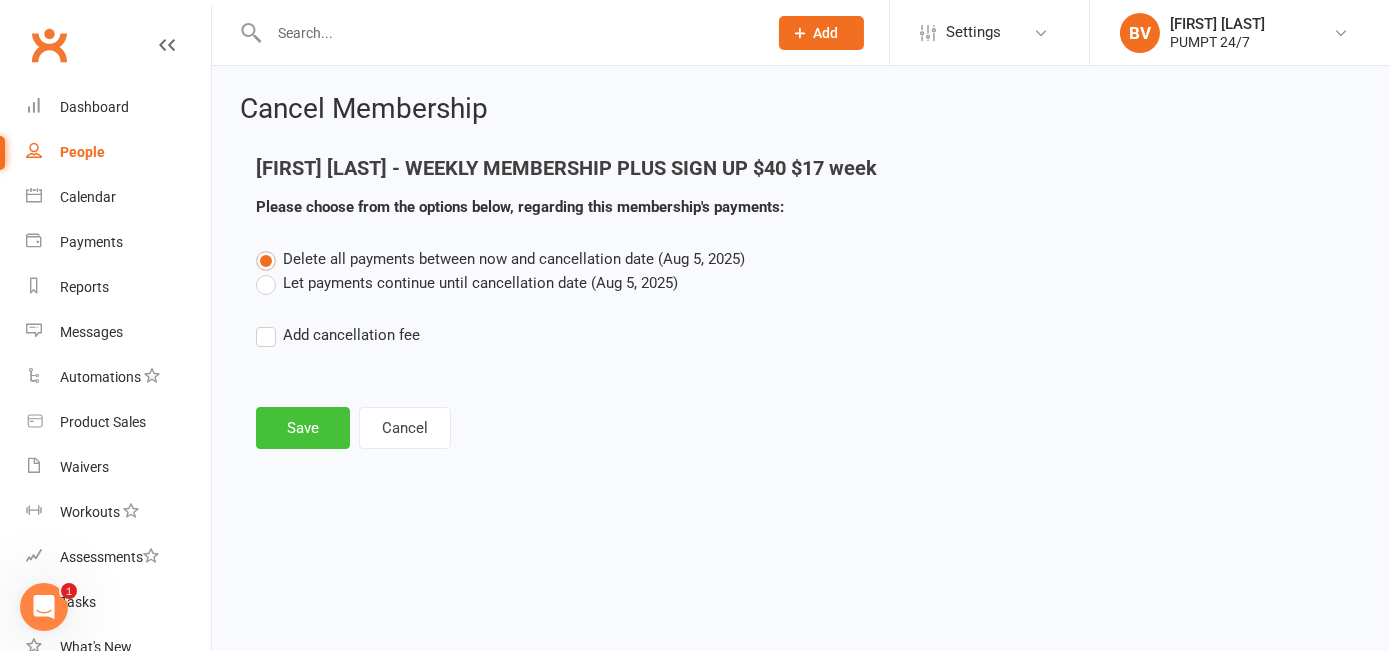 click on "Save" at bounding box center (303, 428) 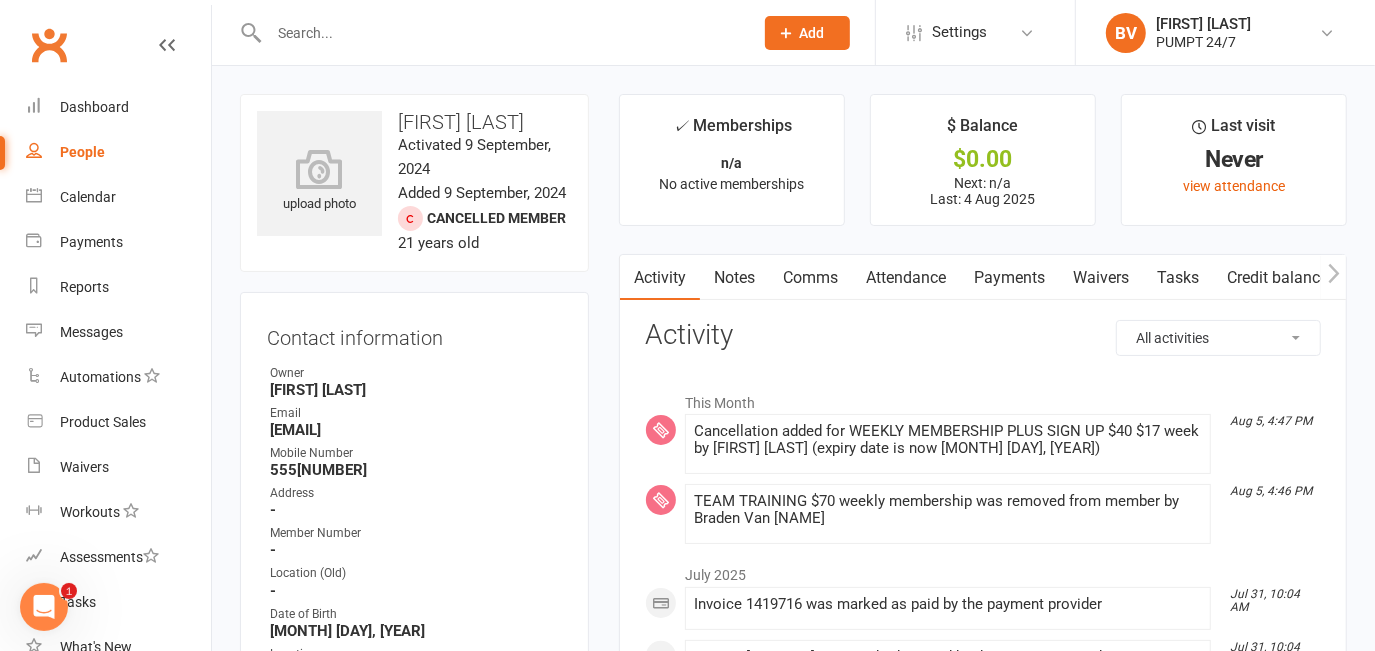 click at bounding box center (501, 33) 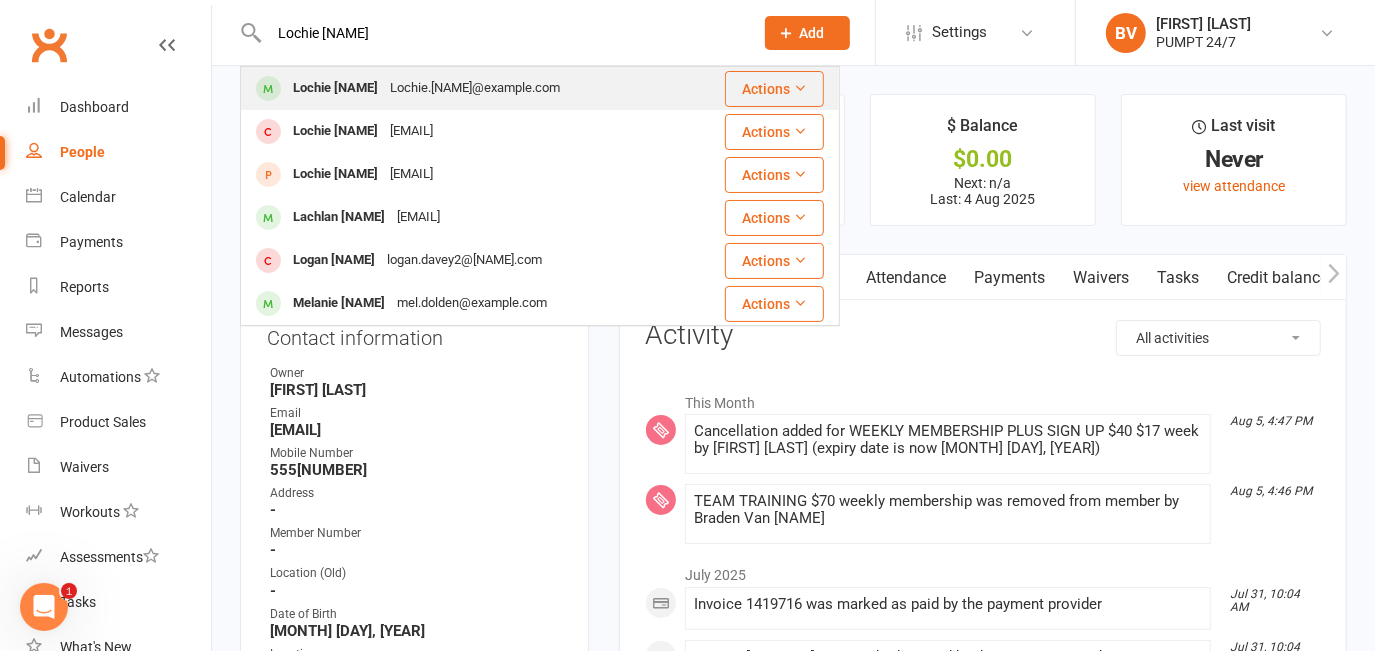 type on "Lochie [NAME]" 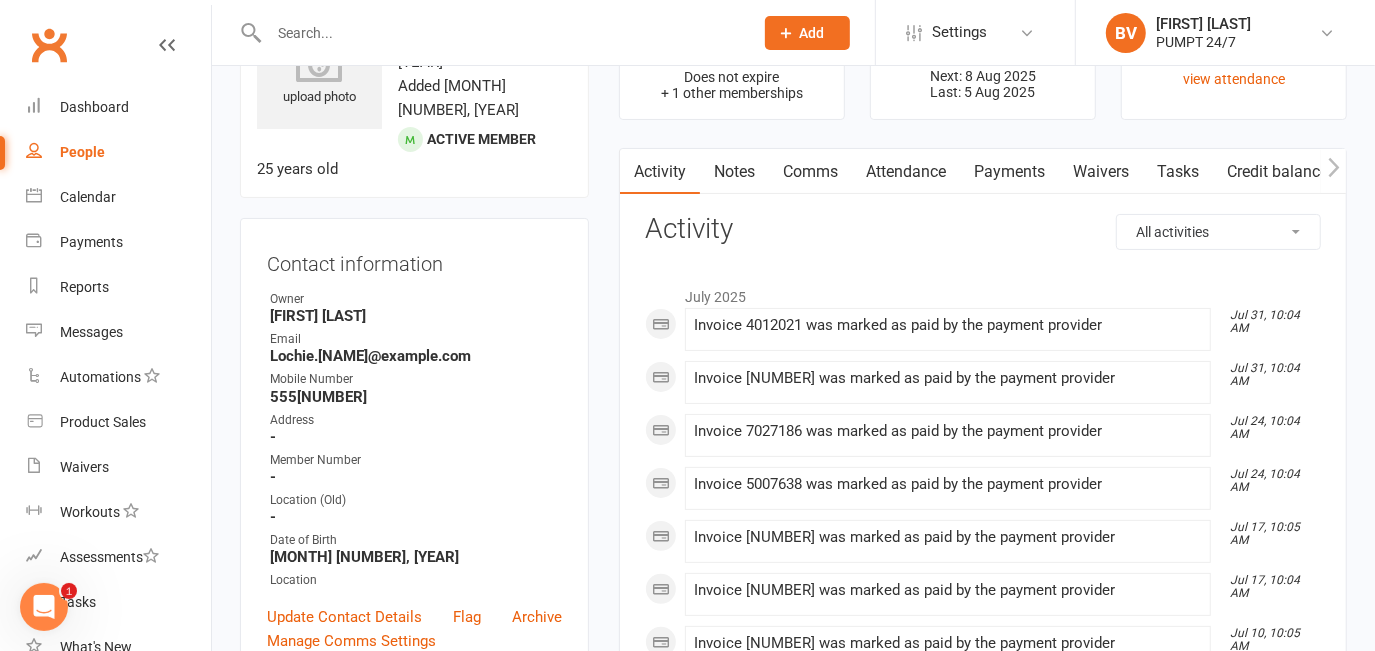 scroll, scrollTop: 0, scrollLeft: 0, axis: both 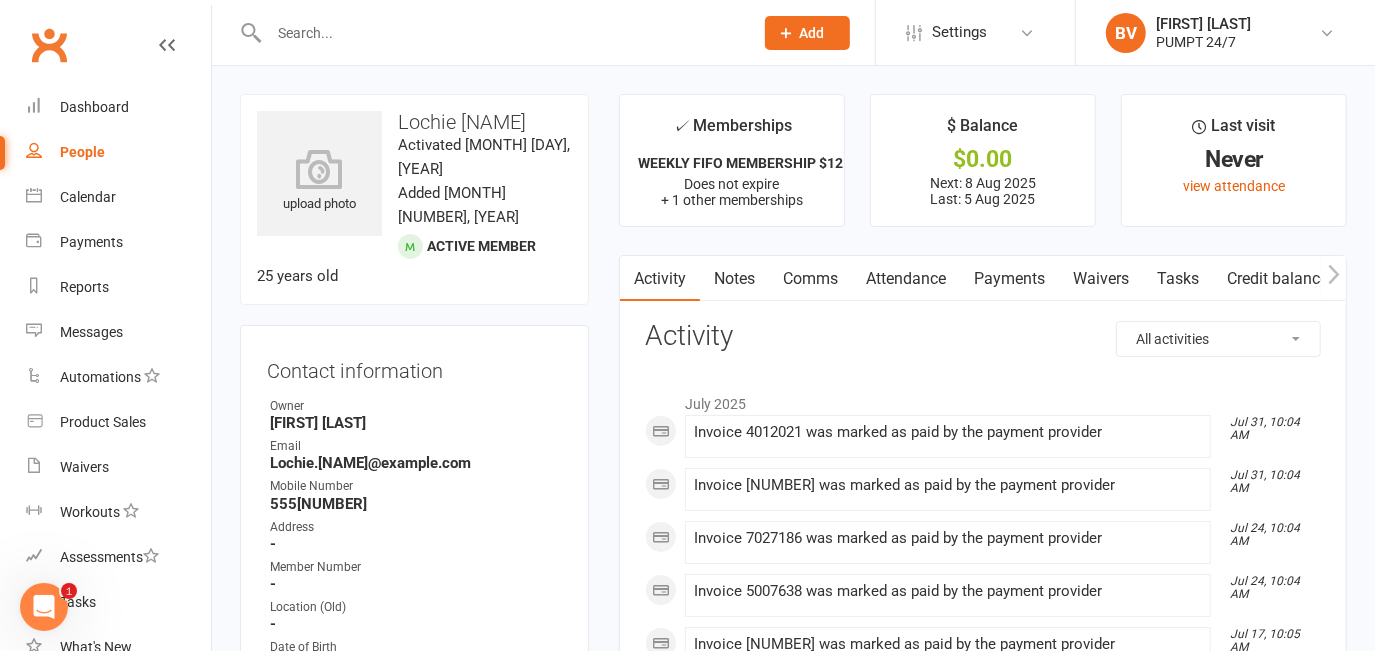 click on "Payments" at bounding box center [1009, 279] 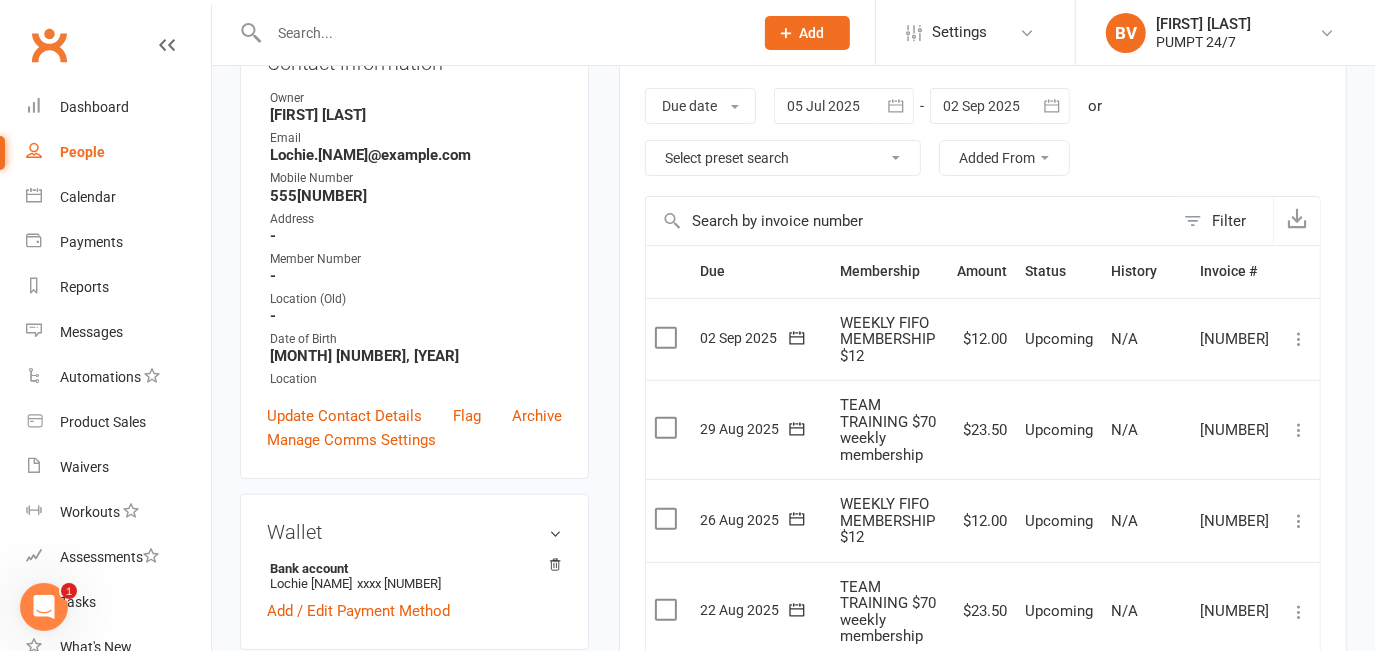 scroll, scrollTop: 0, scrollLeft: 0, axis: both 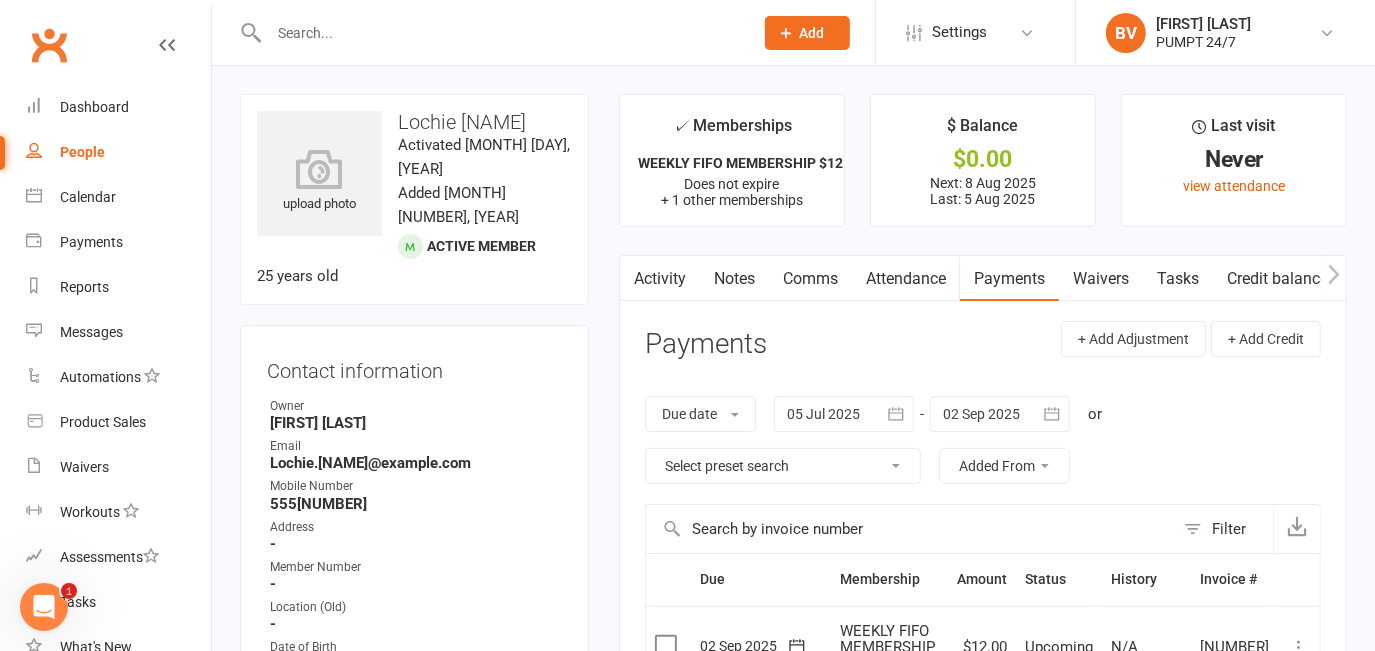 click at bounding box center [501, 33] 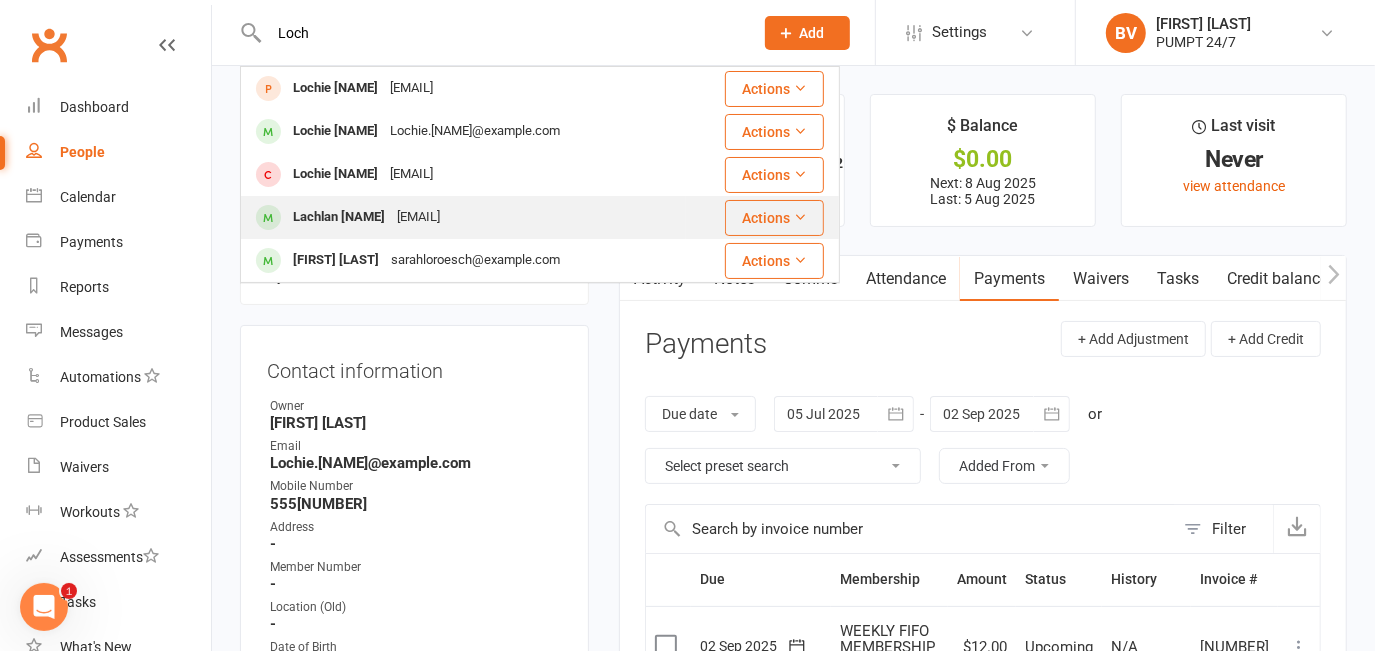type on "Loch" 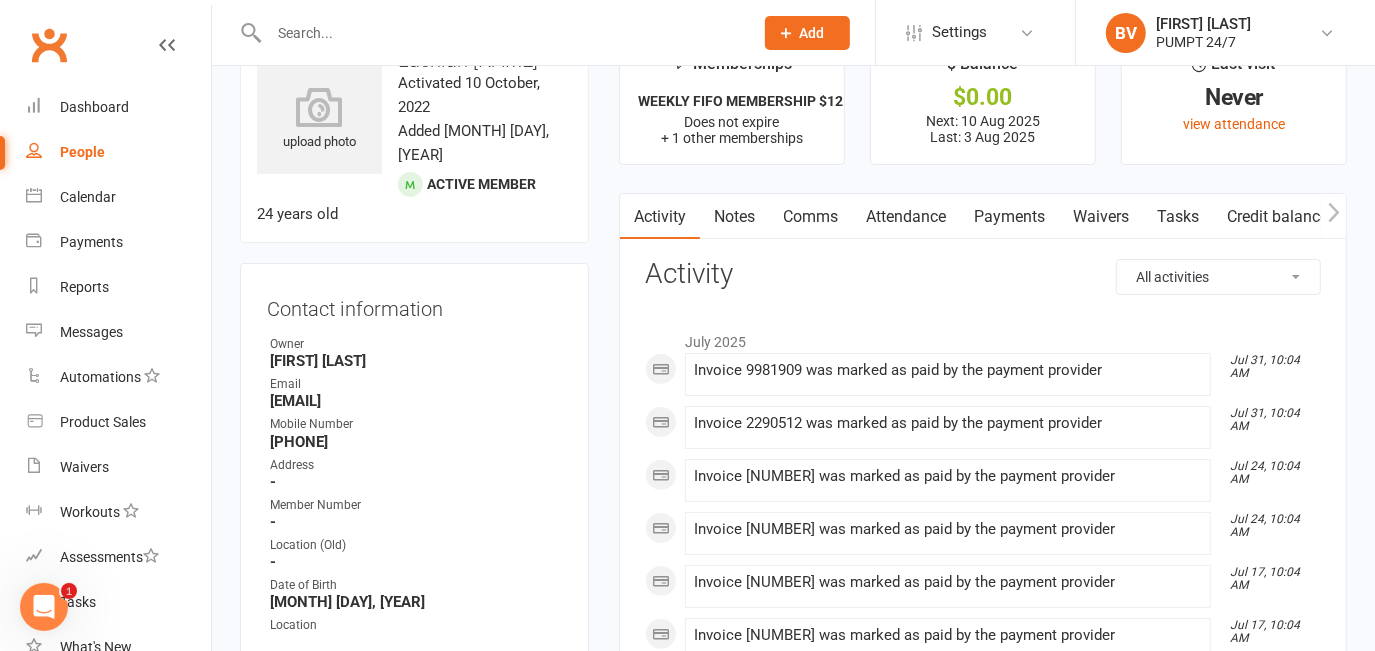 scroll, scrollTop: 0, scrollLeft: 0, axis: both 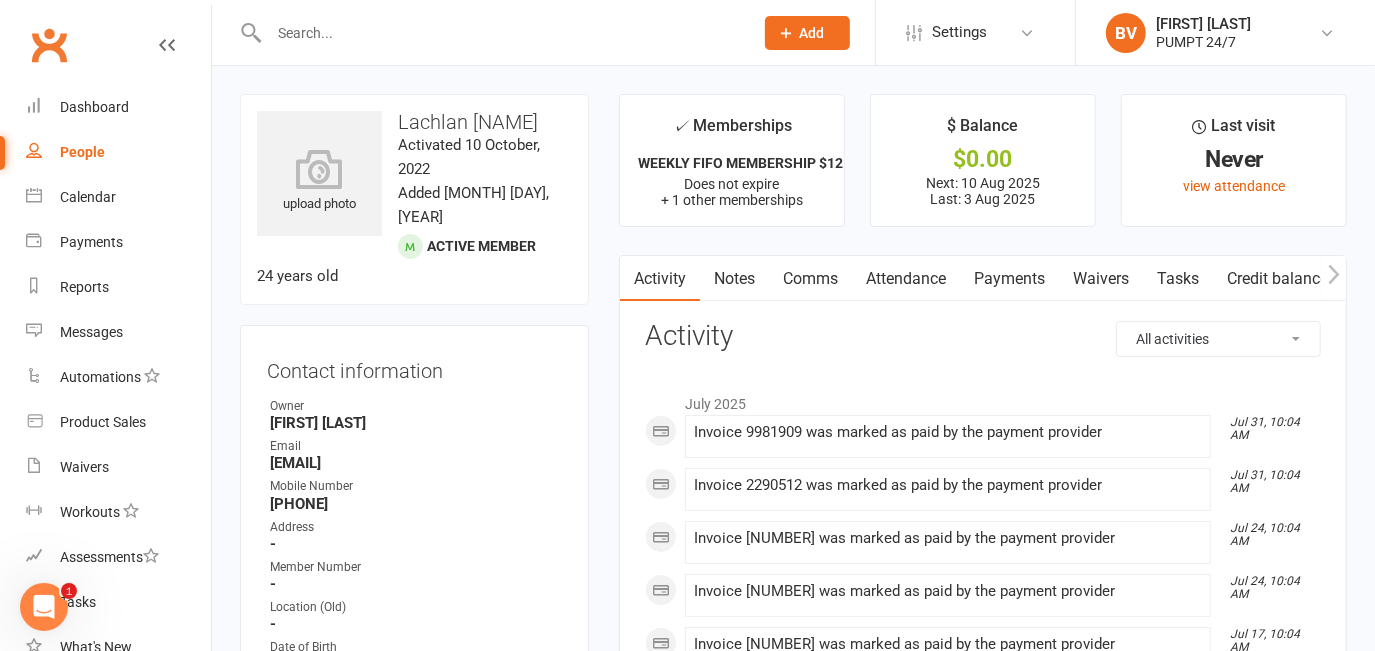 click on "Payments" at bounding box center [1009, 279] 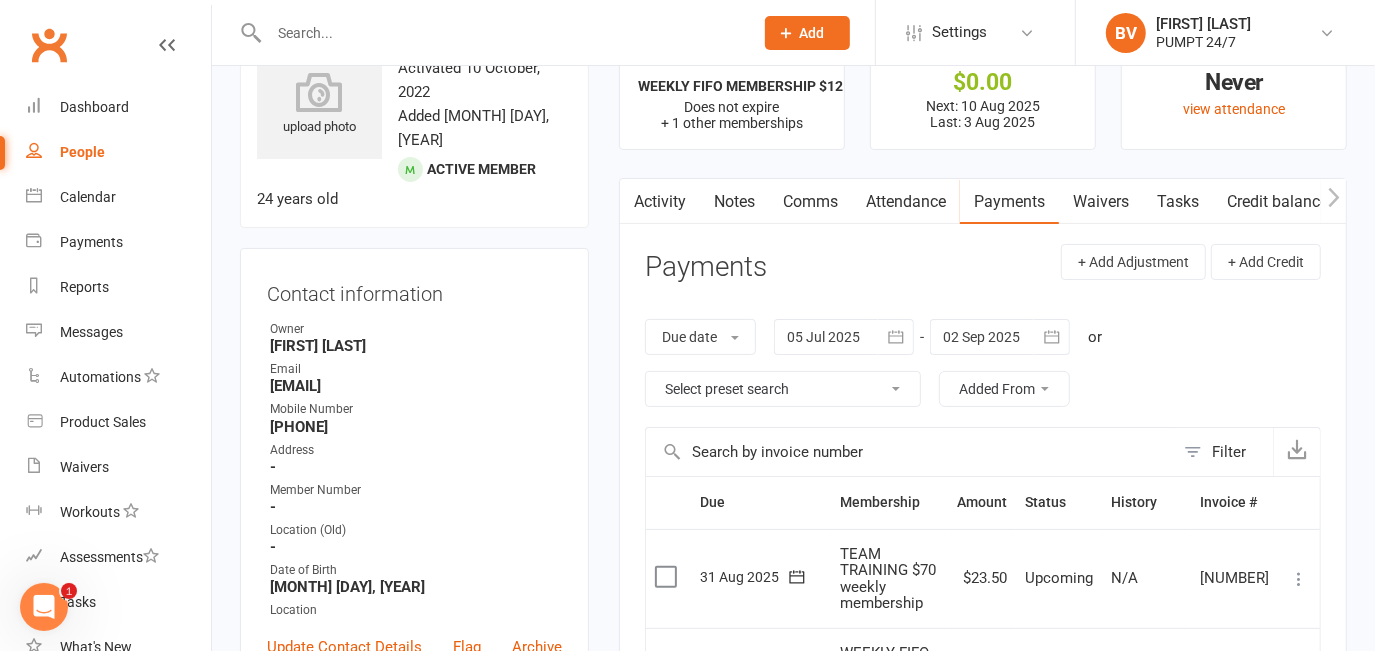 scroll, scrollTop: 0, scrollLeft: 0, axis: both 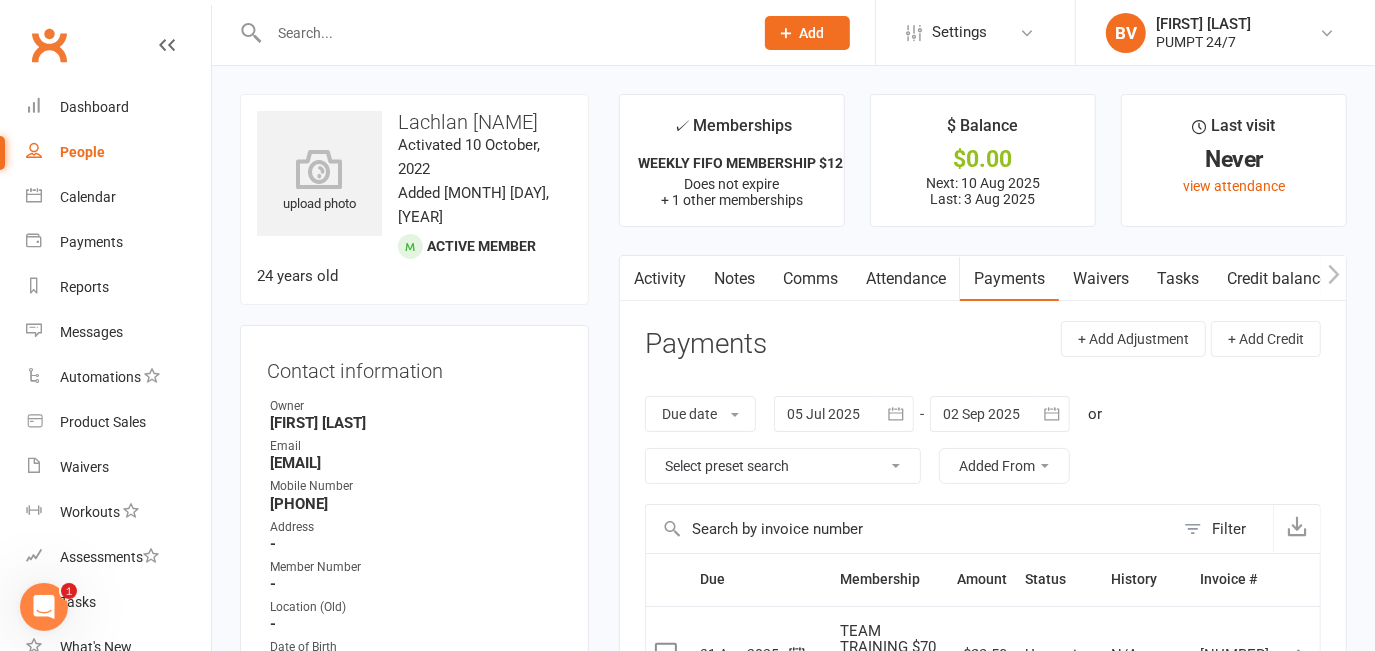 click at bounding box center (501, 33) 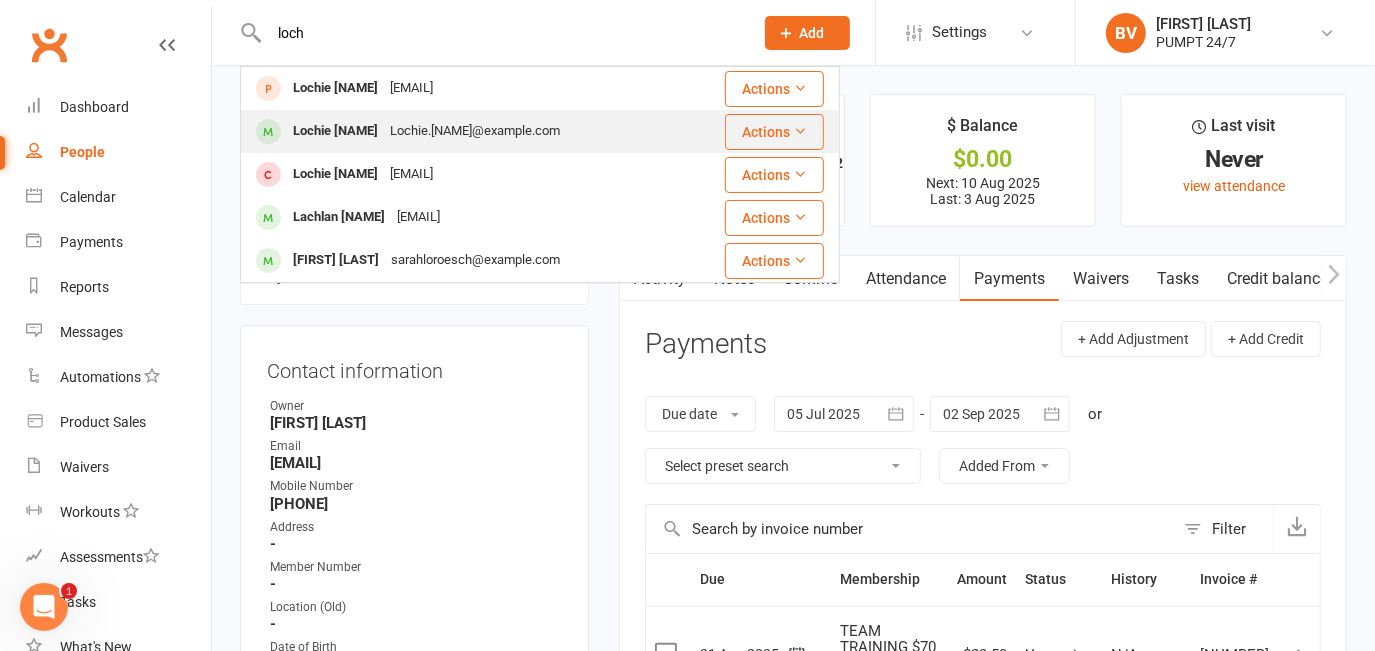 type on "loch" 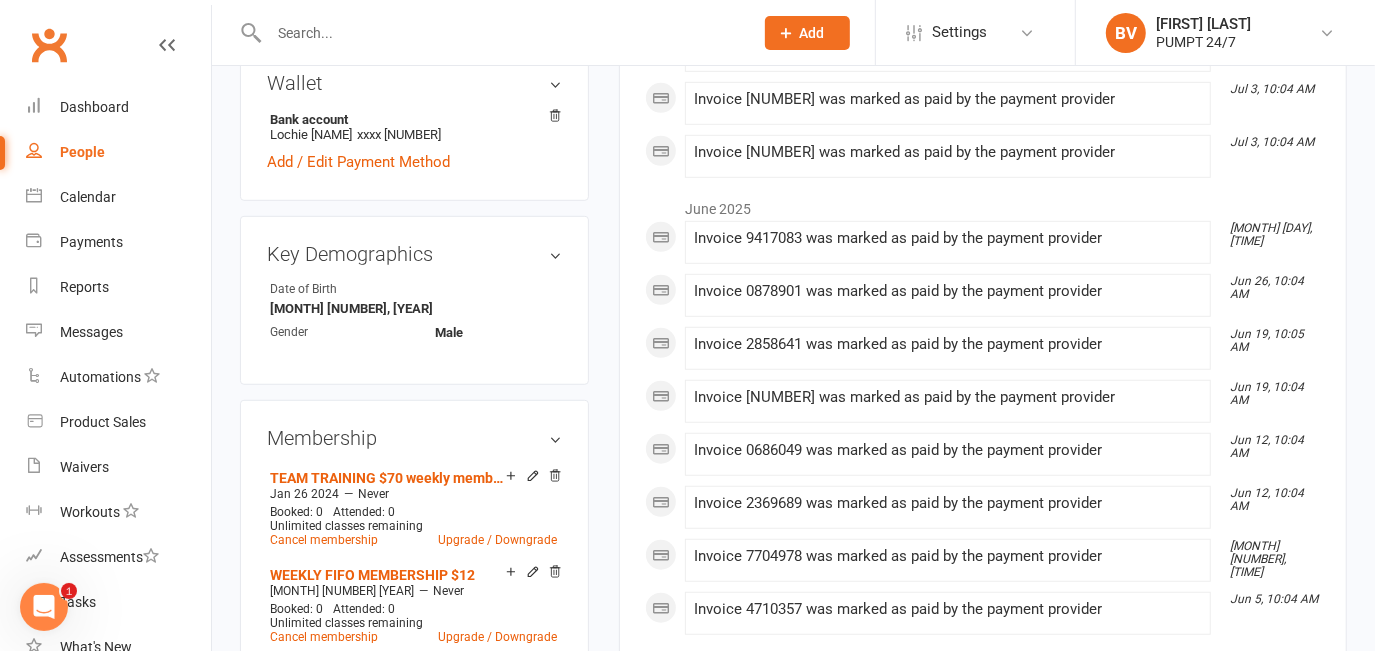 scroll, scrollTop: 909, scrollLeft: 0, axis: vertical 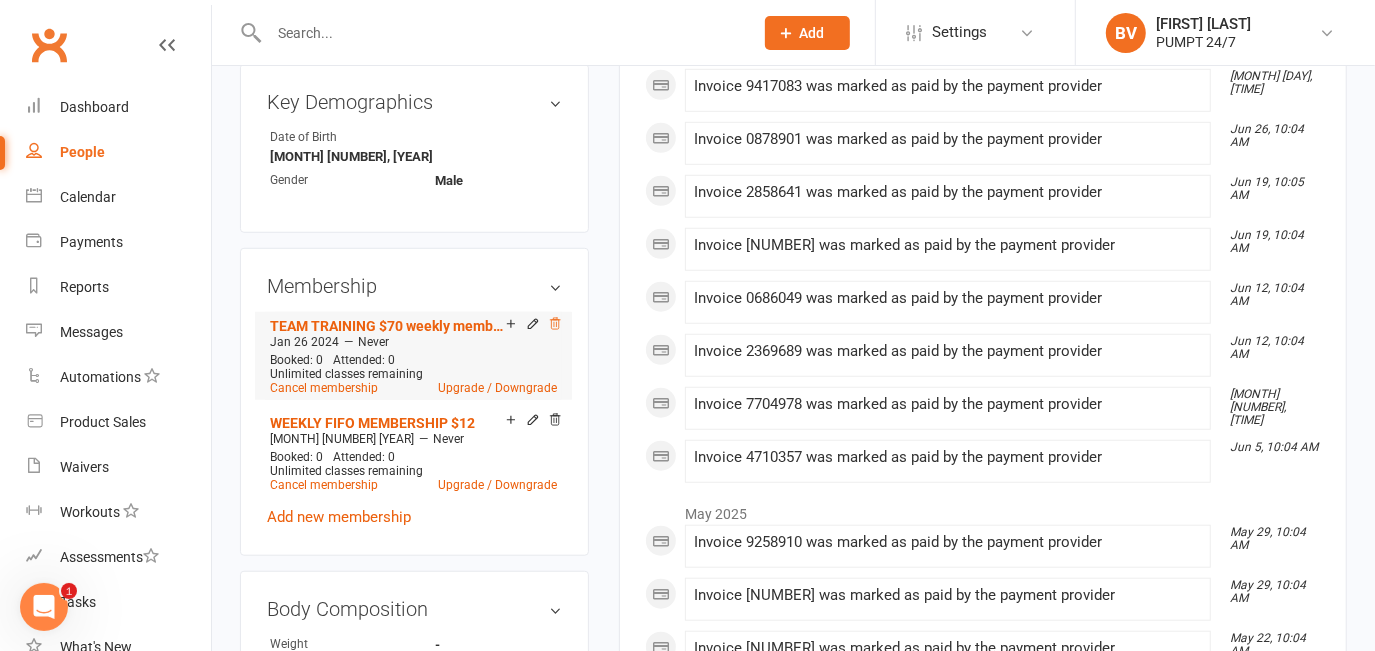 click 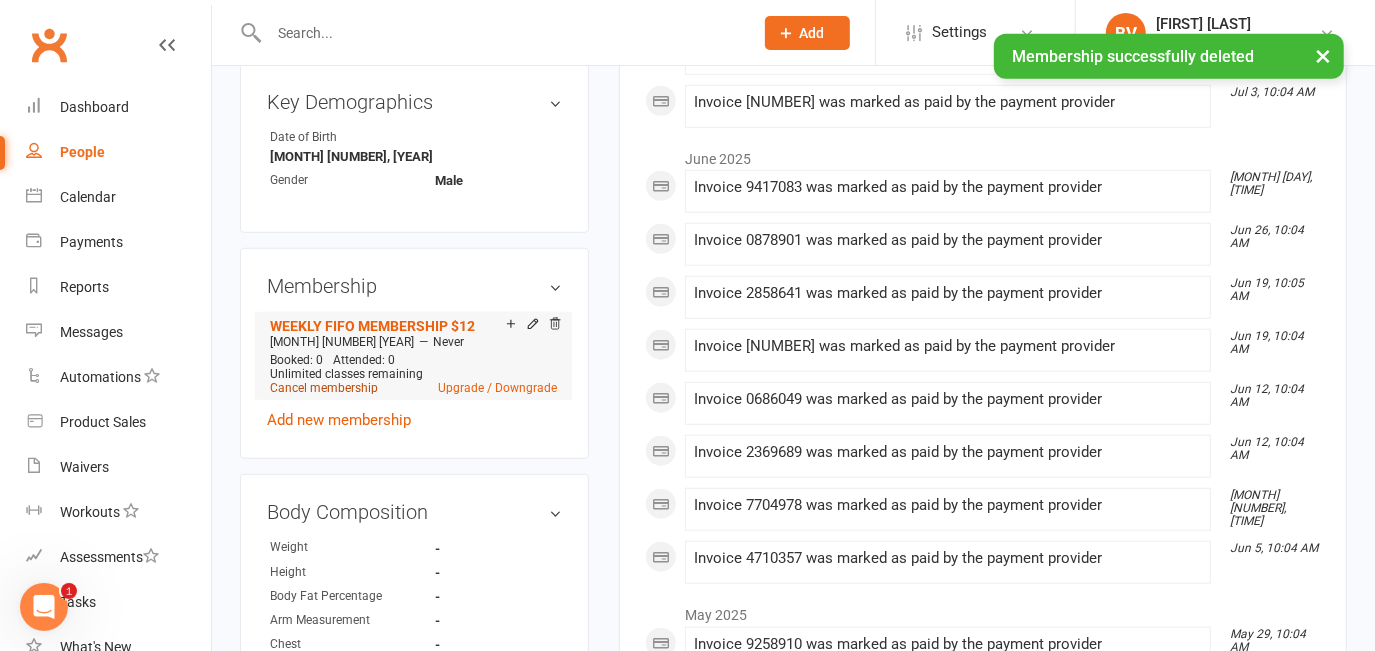 click on "Cancel membership" at bounding box center [324, 388] 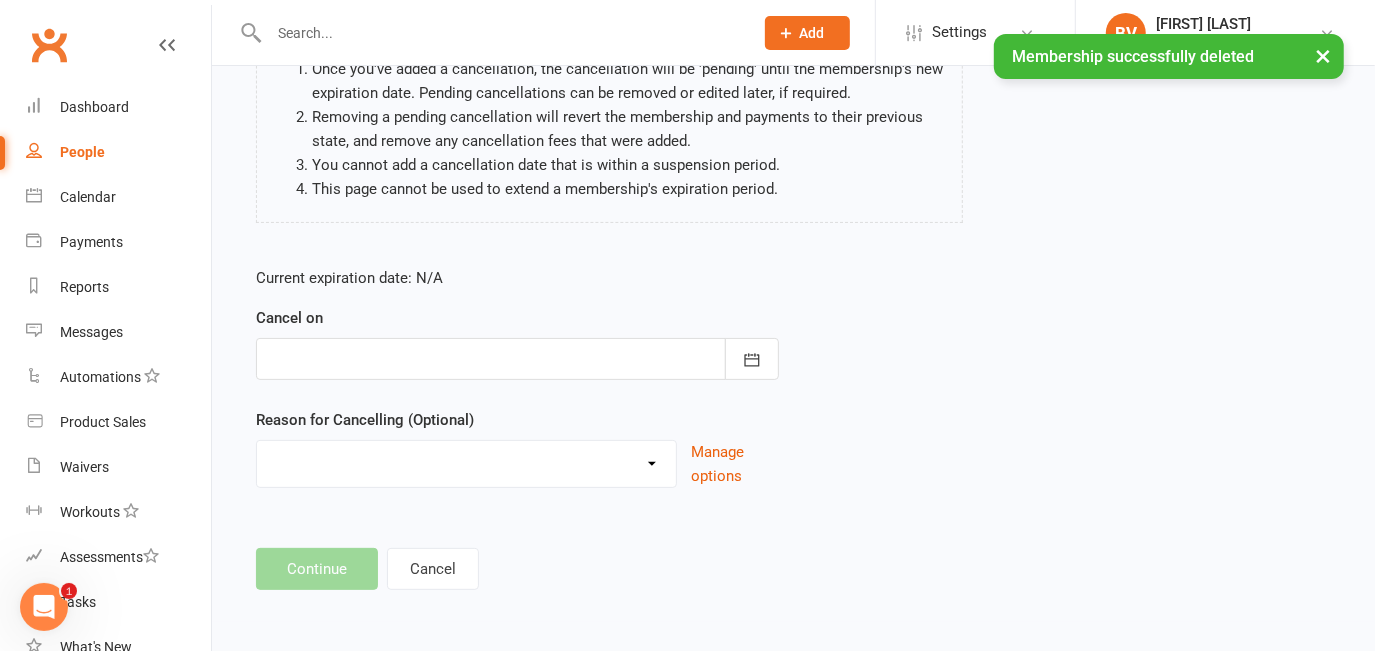 scroll, scrollTop: 0, scrollLeft: 0, axis: both 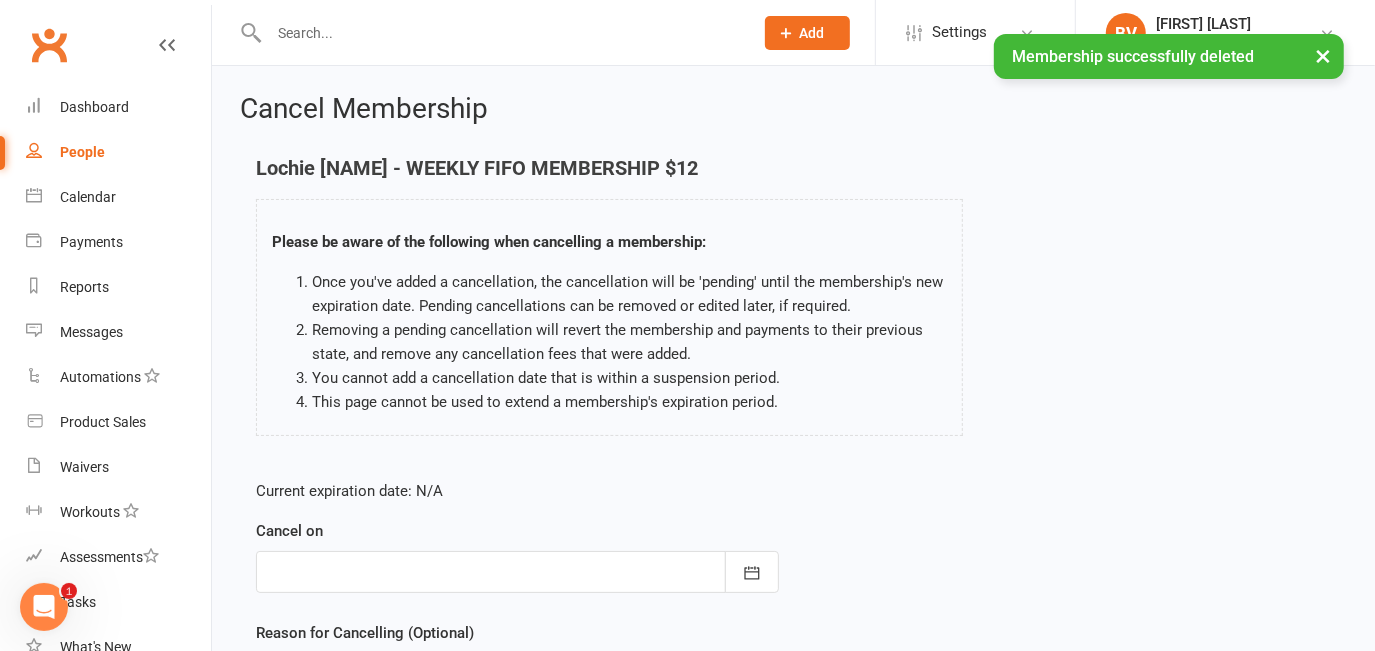 click at bounding box center [517, 572] 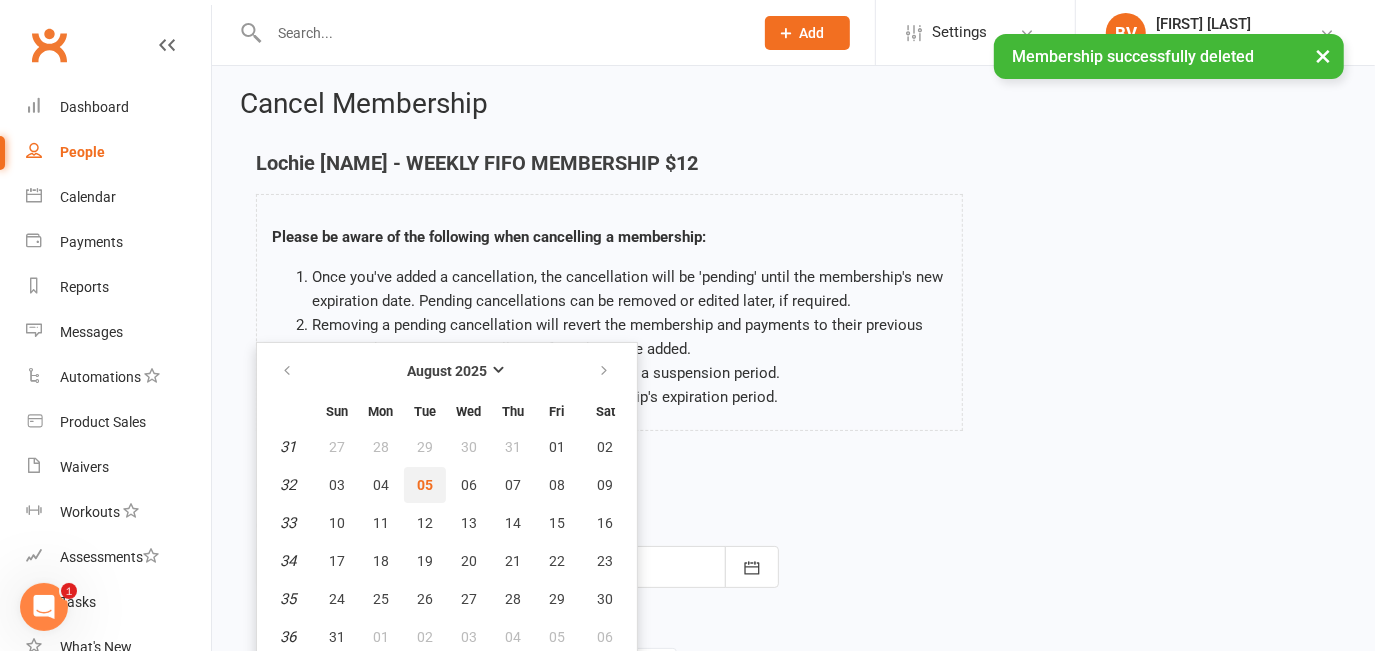 click on "05" at bounding box center (425, 485) 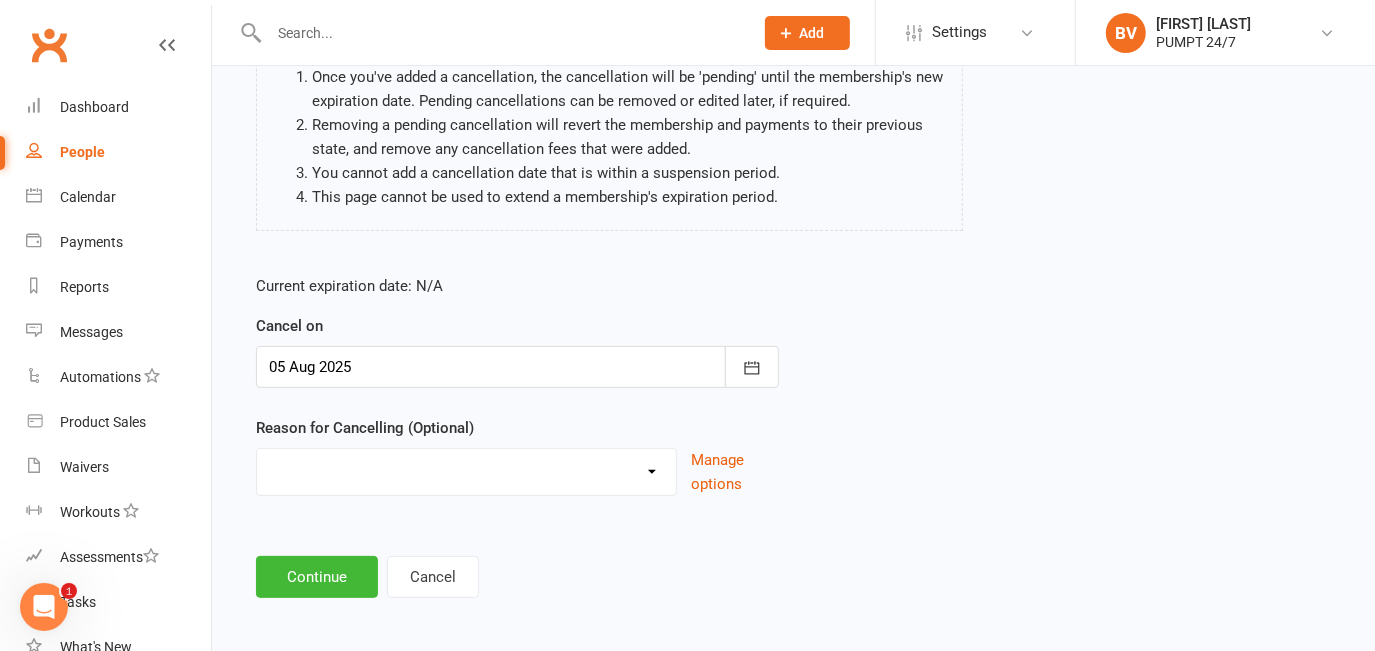 scroll, scrollTop: 210, scrollLeft: 0, axis: vertical 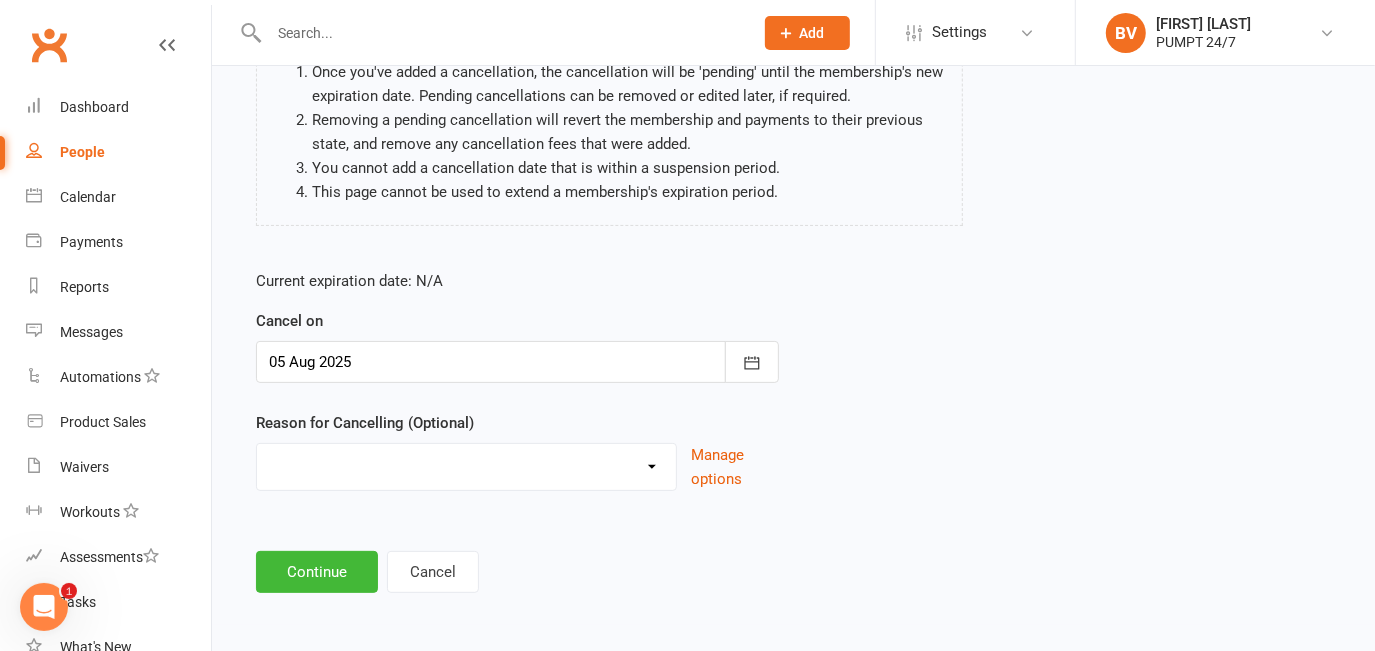 click on "Holiday Injury Other reason" at bounding box center [466, 464] 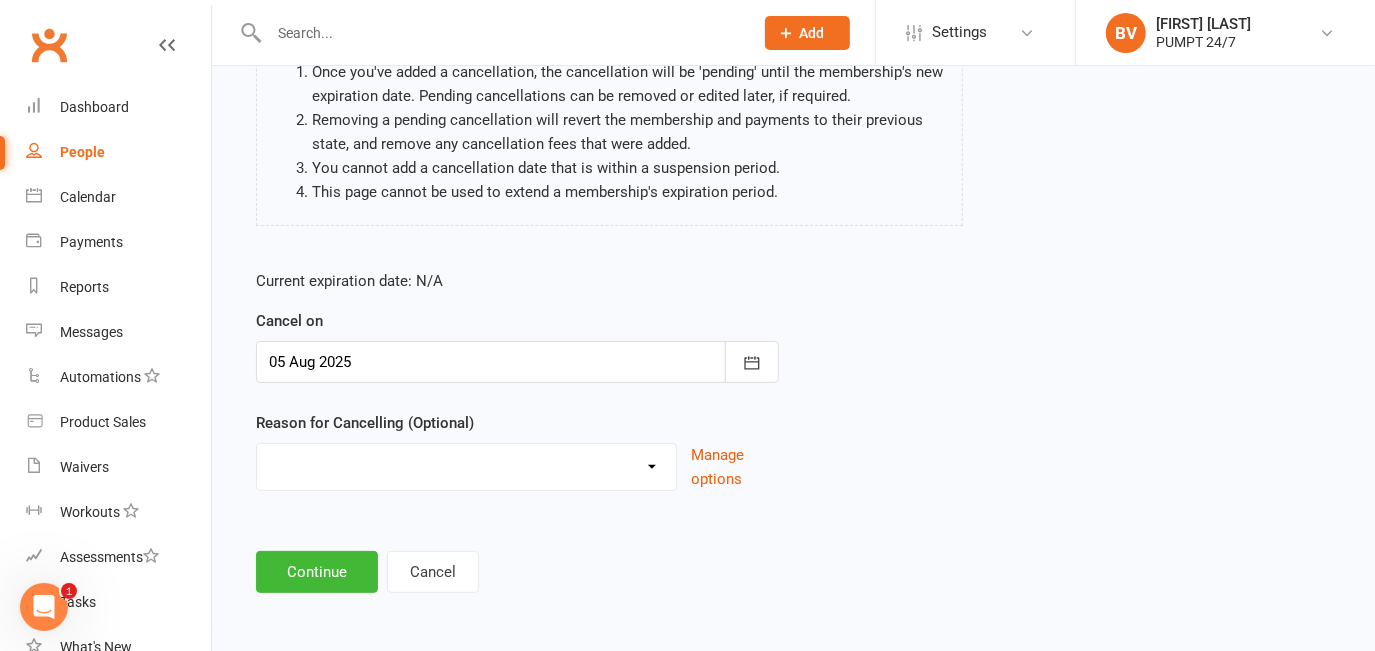 select on "2" 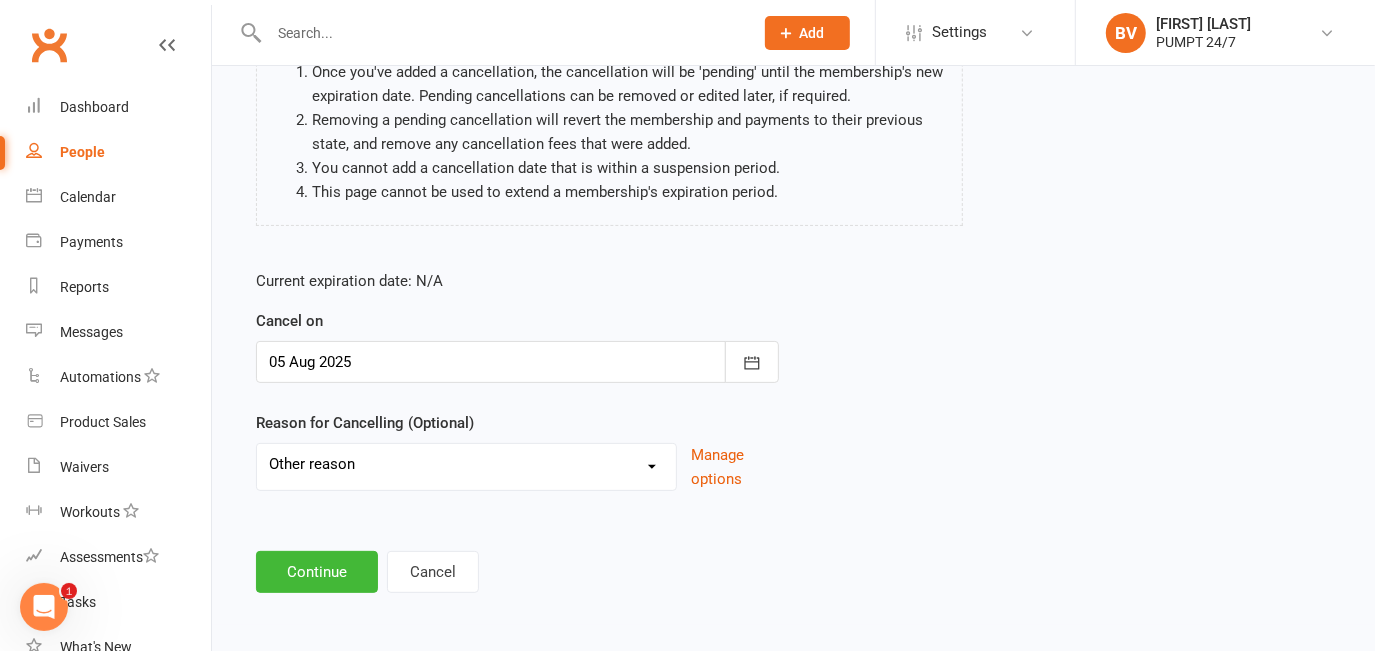 click on "Holiday Injury Other reason" at bounding box center [466, 464] 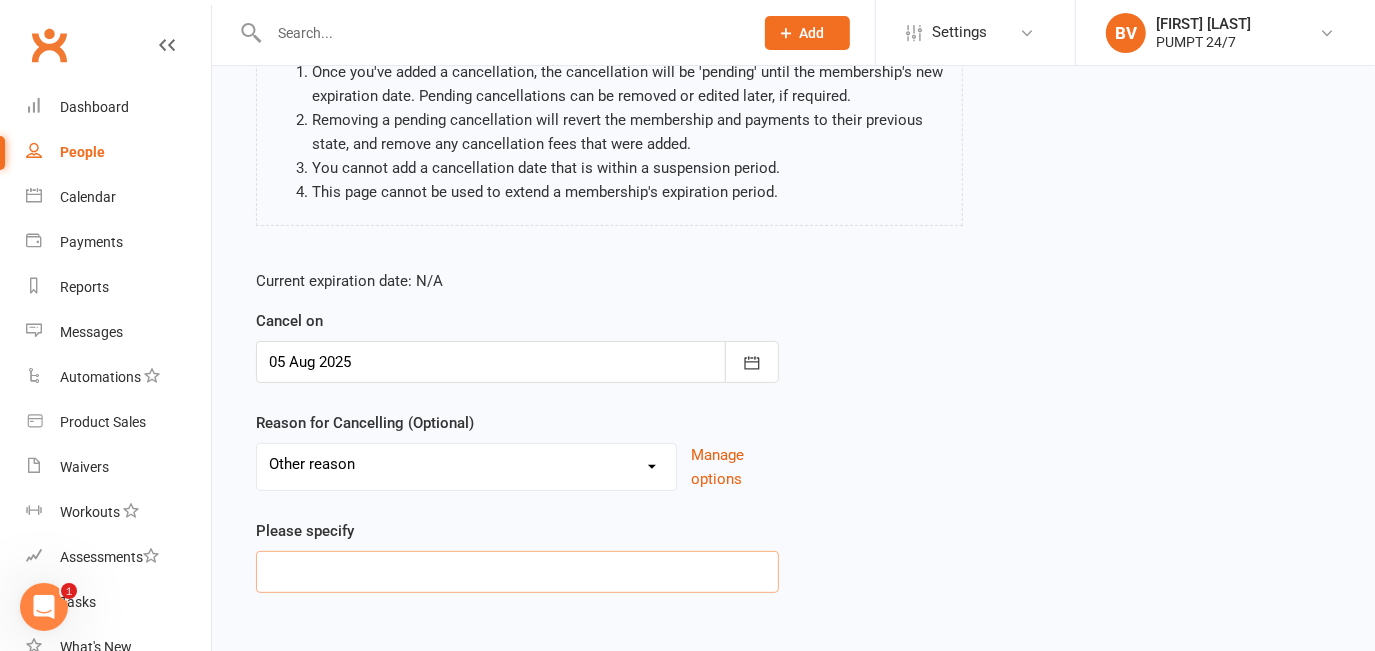 click at bounding box center [517, 572] 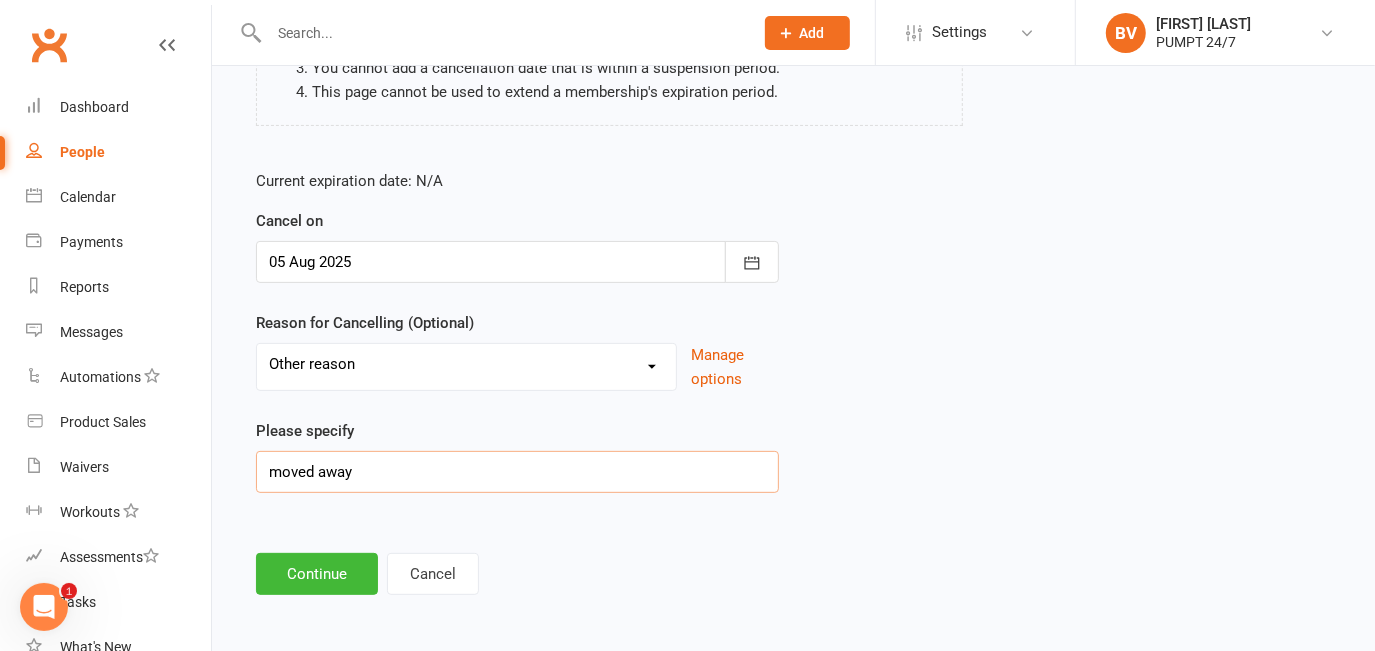 scroll, scrollTop: 312, scrollLeft: 0, axis: vertical 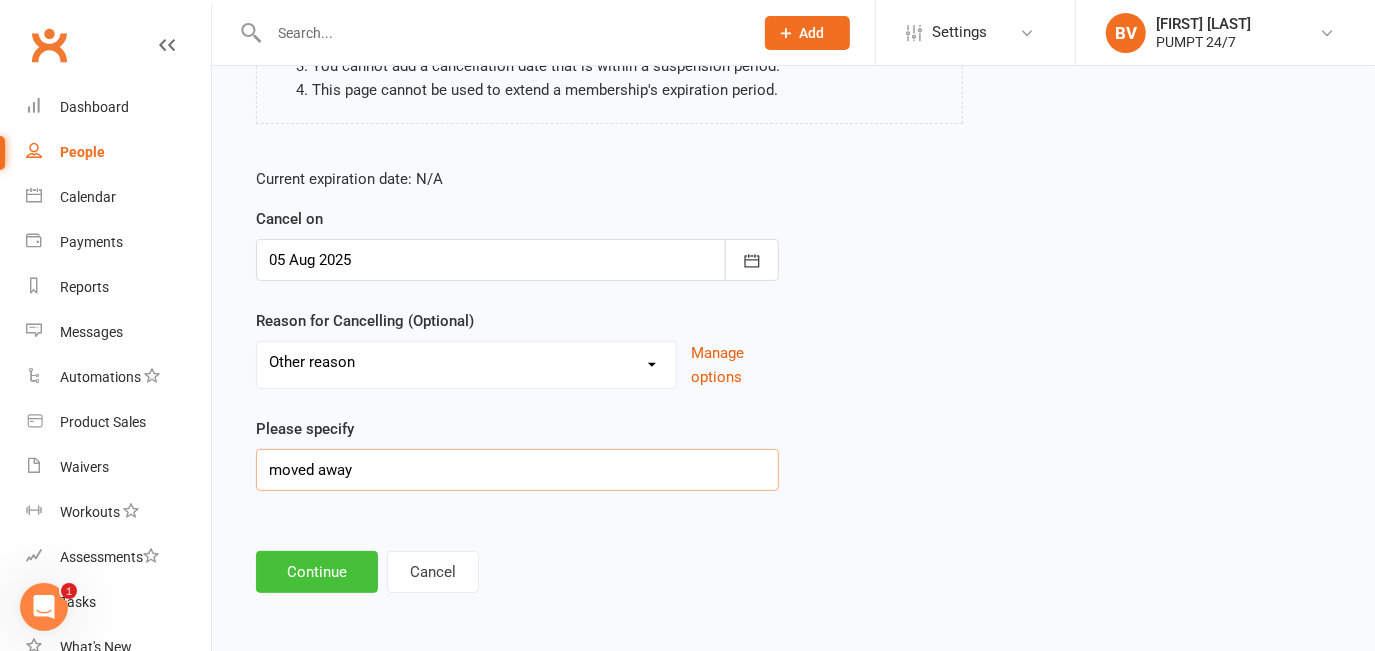 type on "moved away" 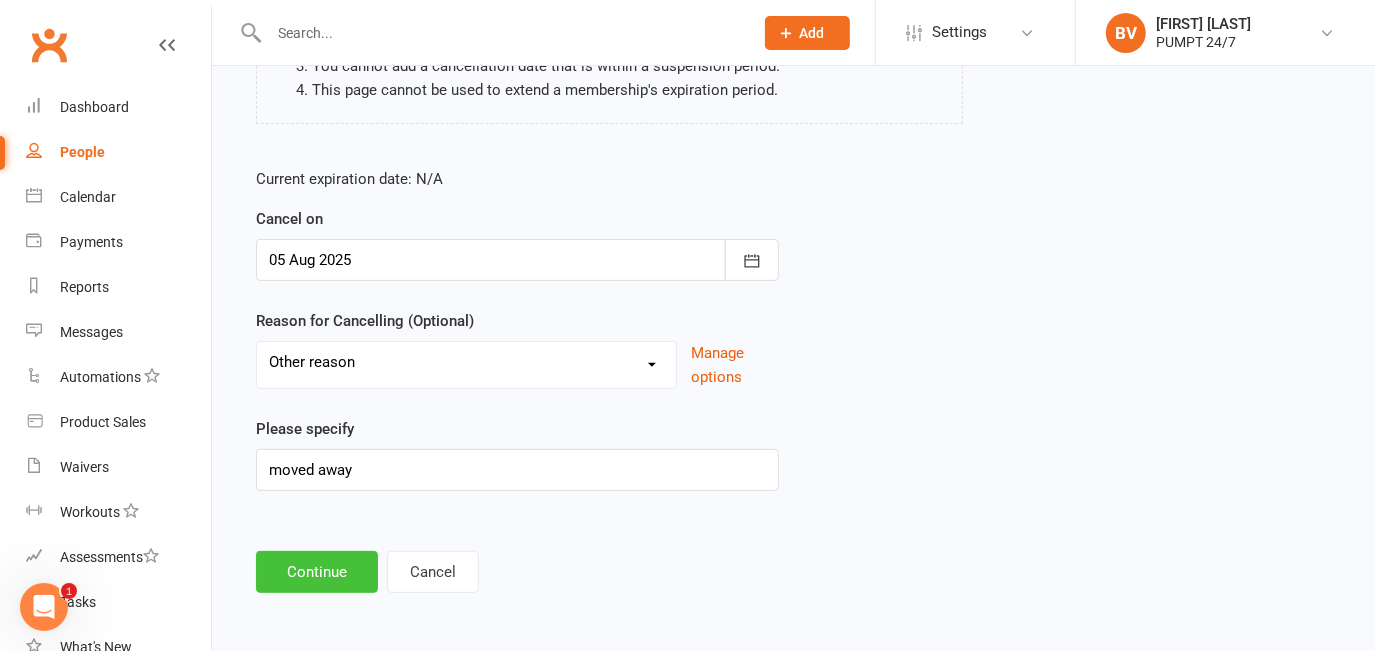 click on "Continue" at bounding box center [317, 572] 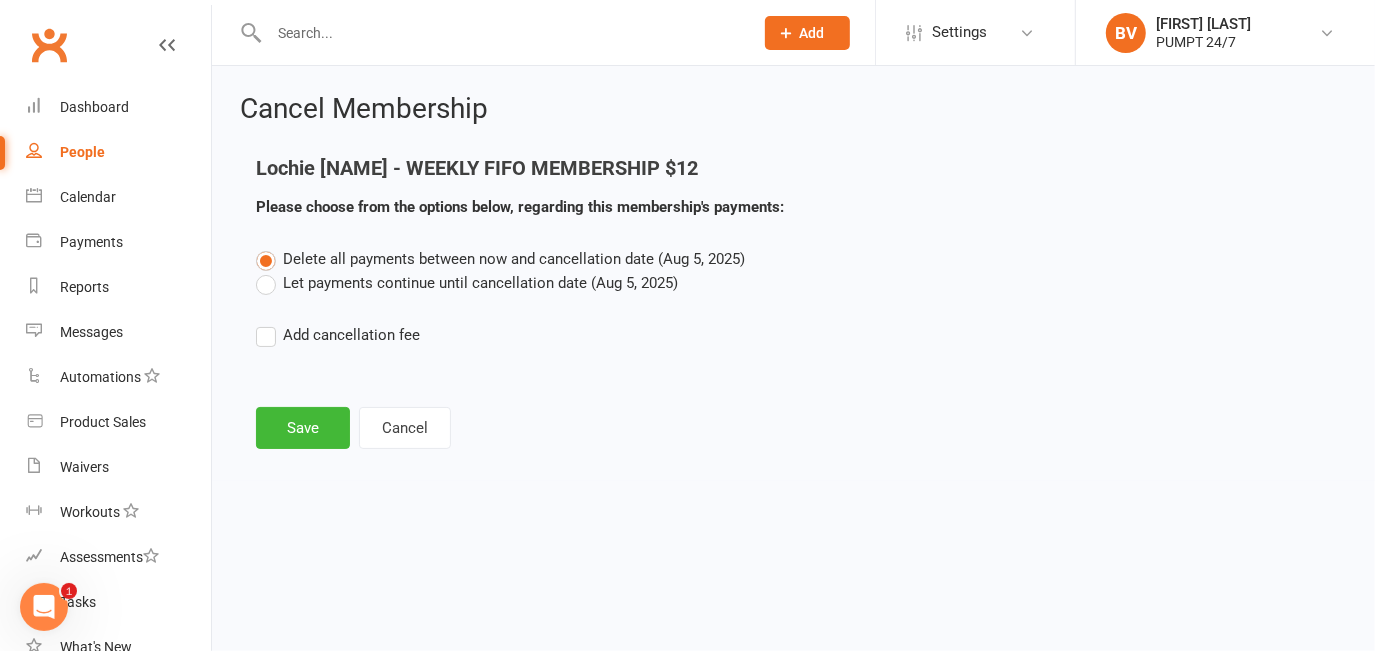 scroll, scrollTop: 0, scrollLeft: 0, axis: both 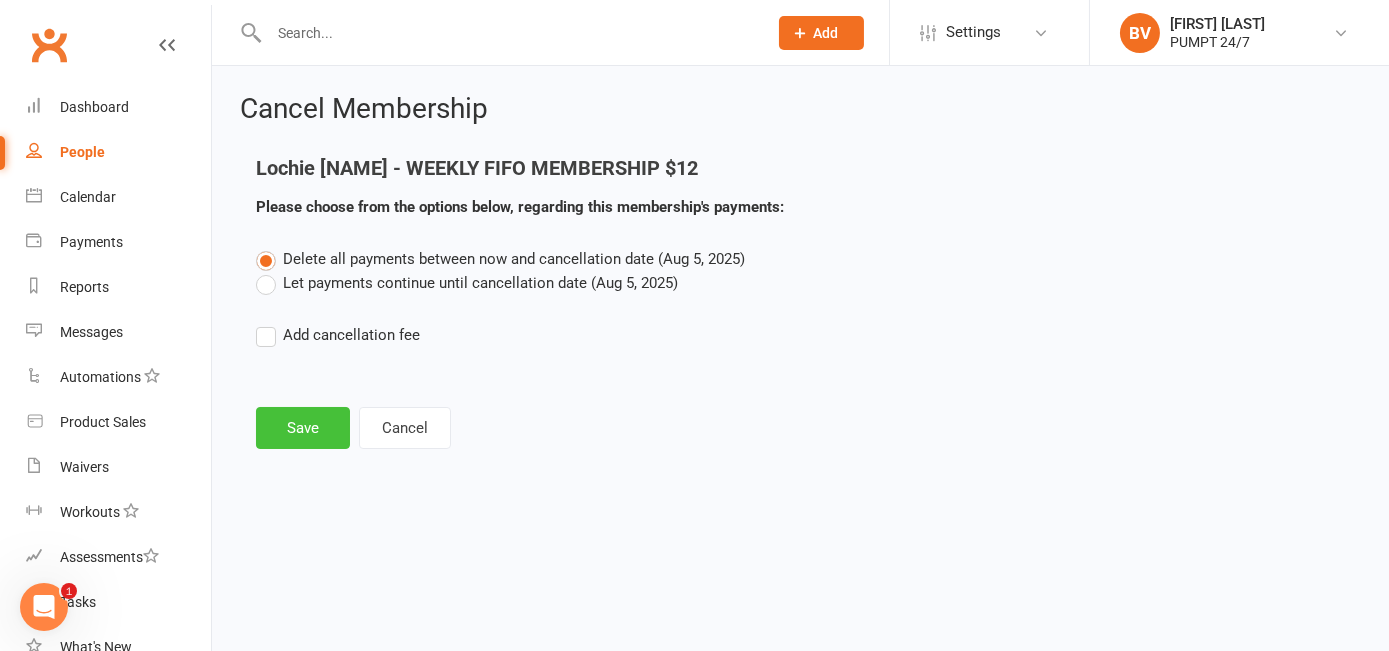 click on "Save" at bounding box center [303, 428] 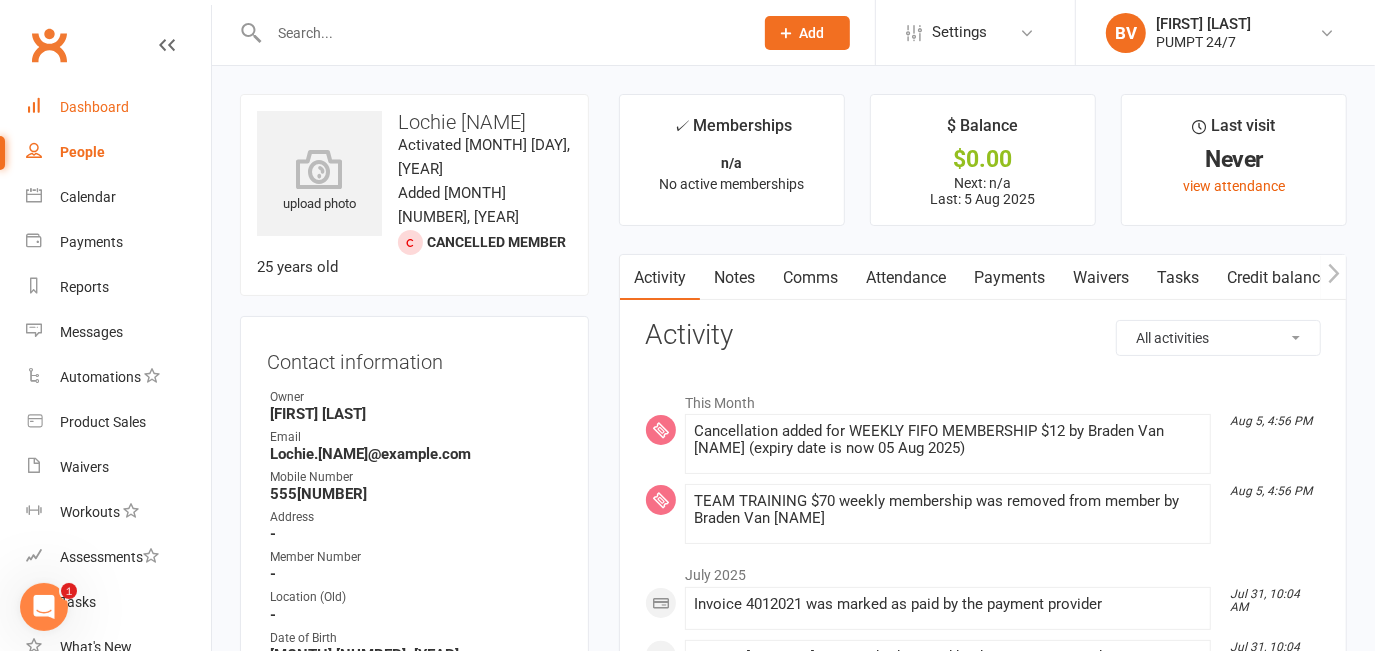 click on "Dashboard" at bounding box center [94, 107] 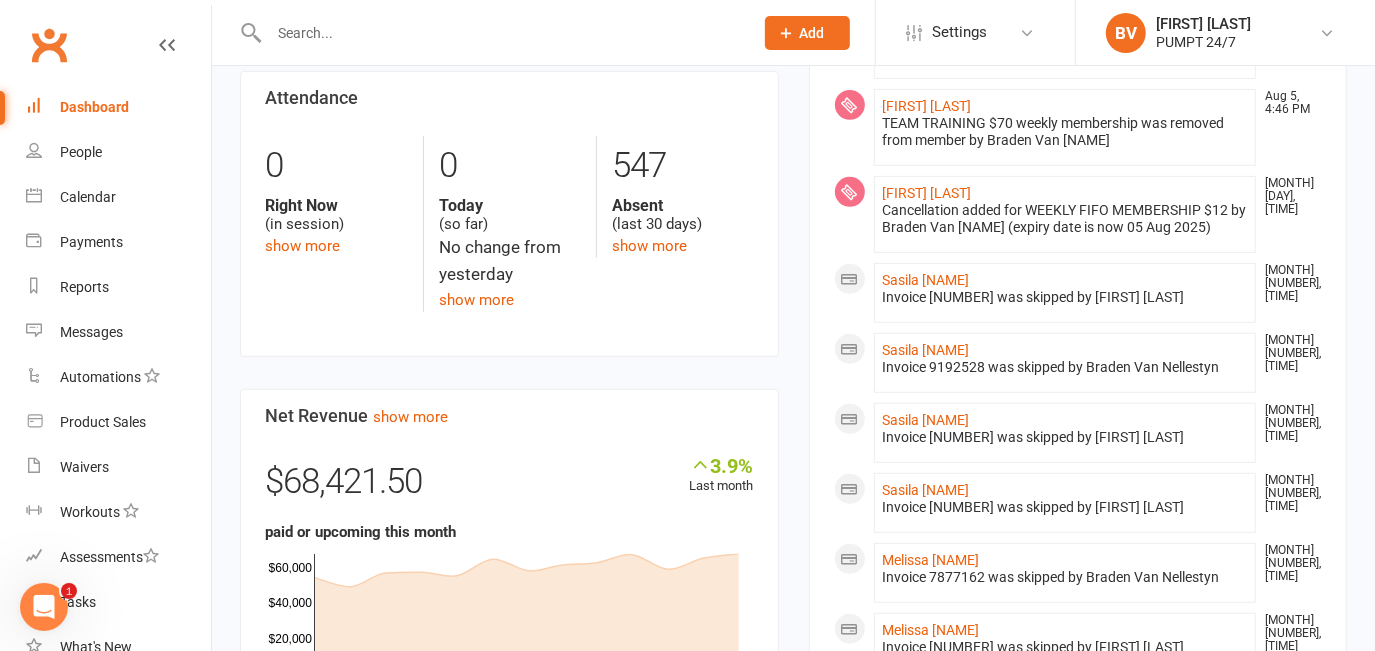 scroll, scrollTop: 545, scrollLeft: 0, axis: vertical 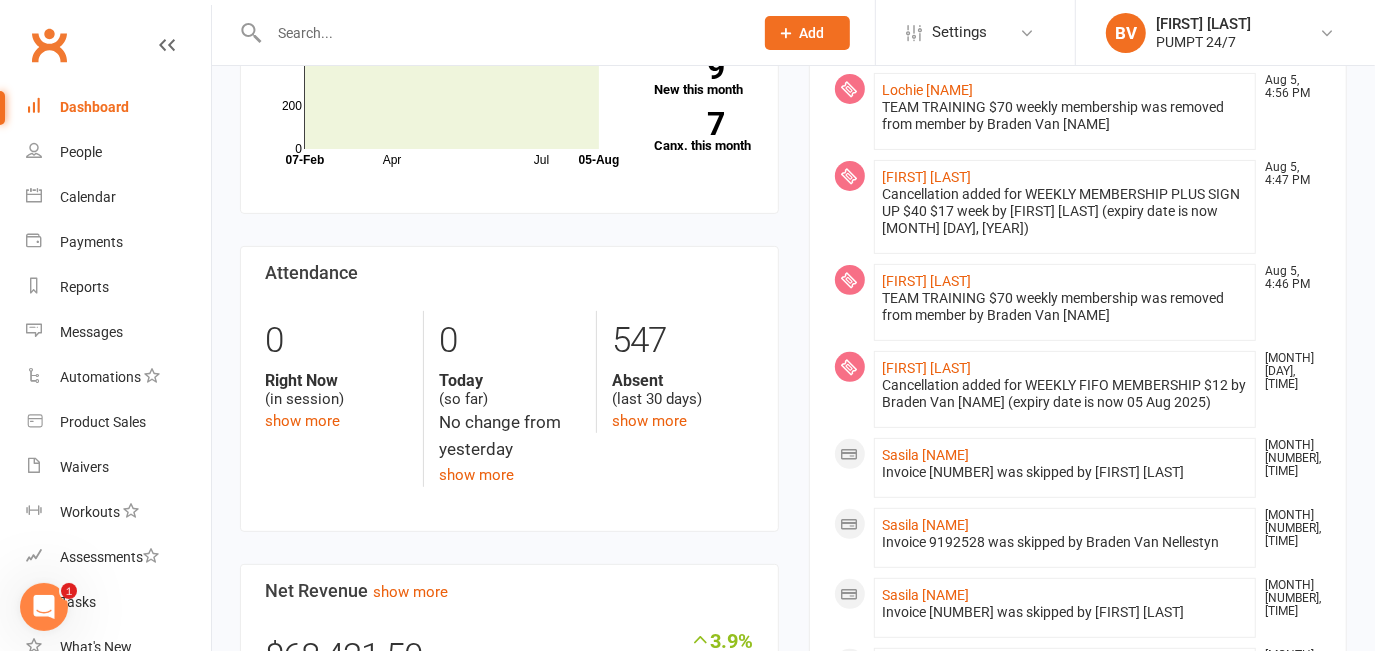 click at bounding box center [501, 33] 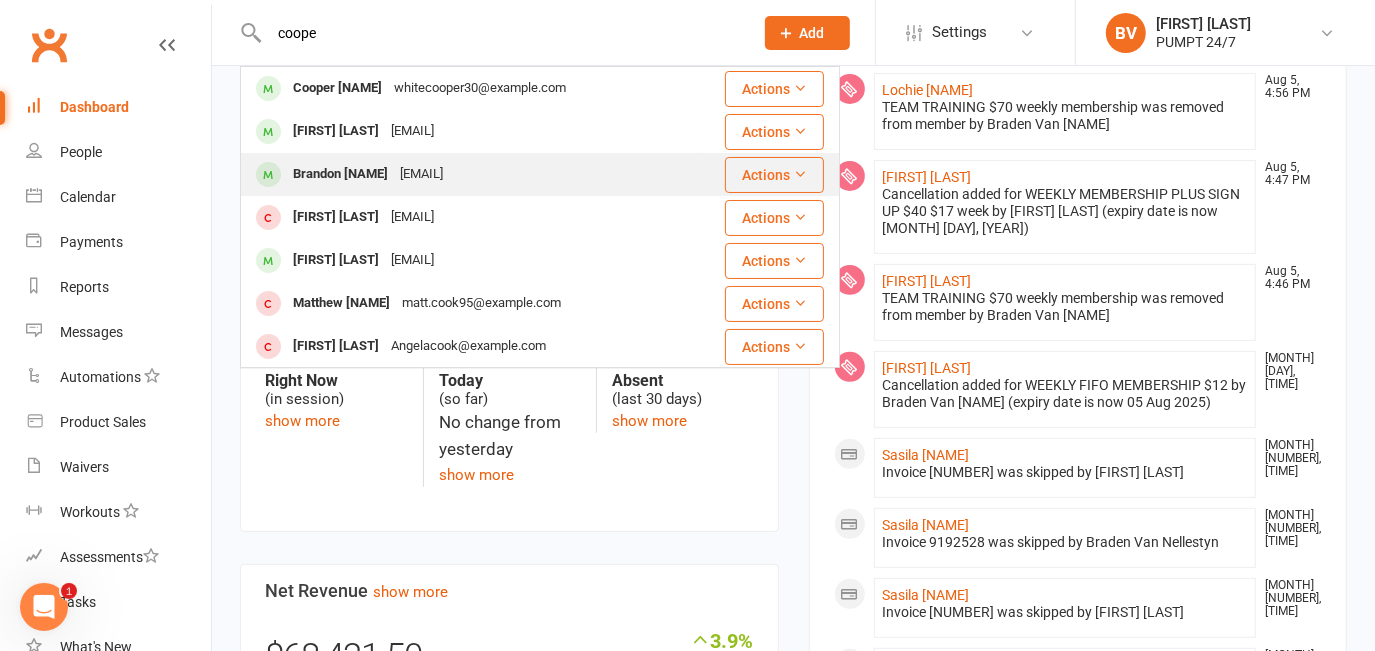 type on "coope" 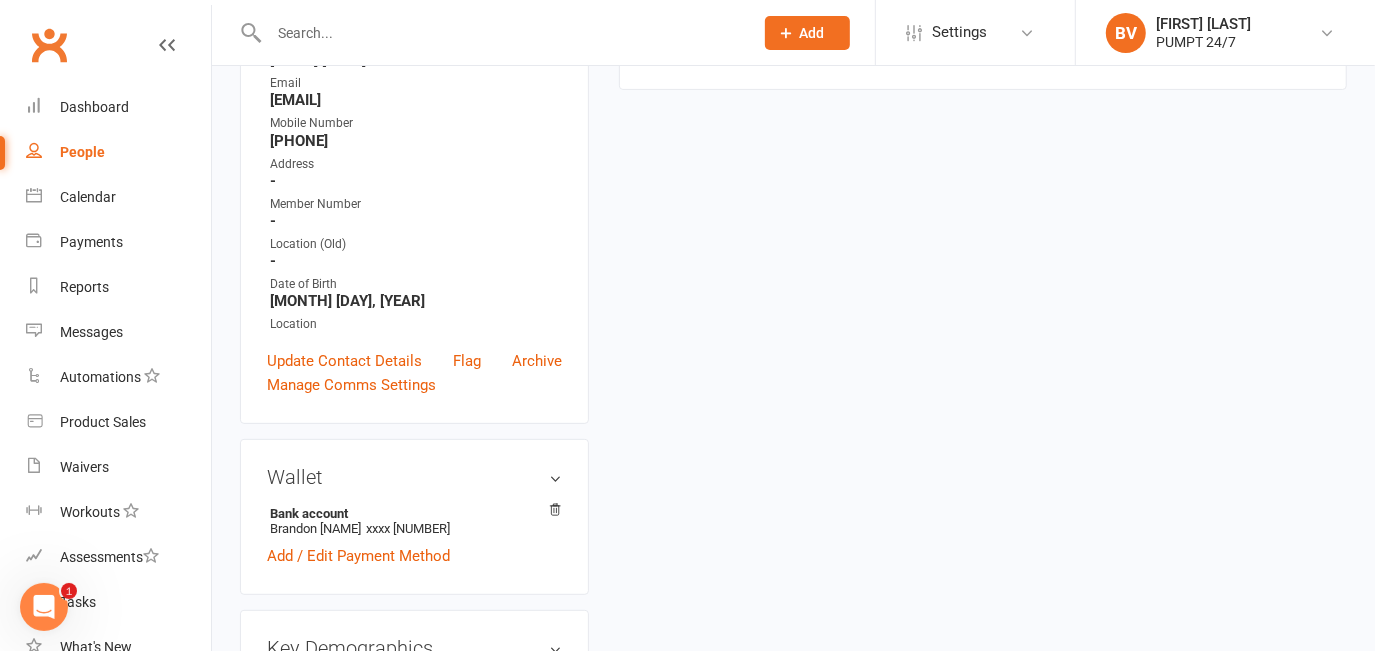 scroll, scrollTop: 0, scrollLeft: 0, axis: both 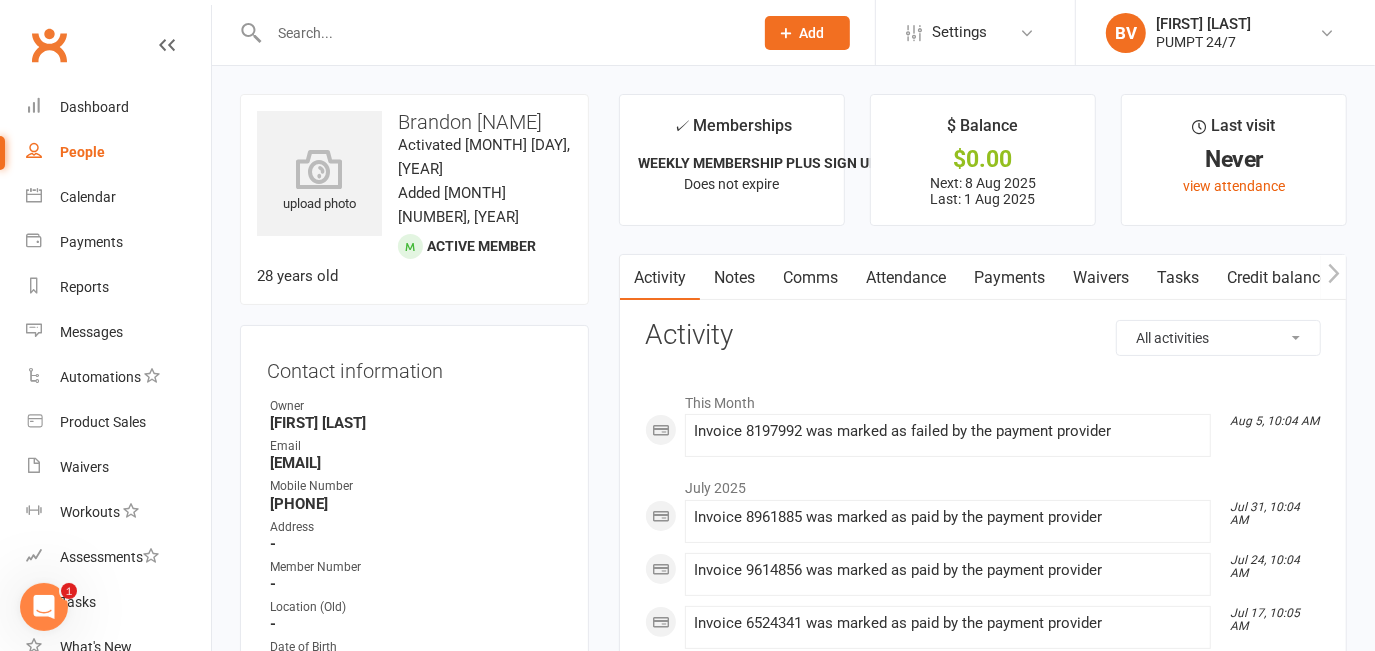 click on "Payments" at bounding box center [1009, 278] 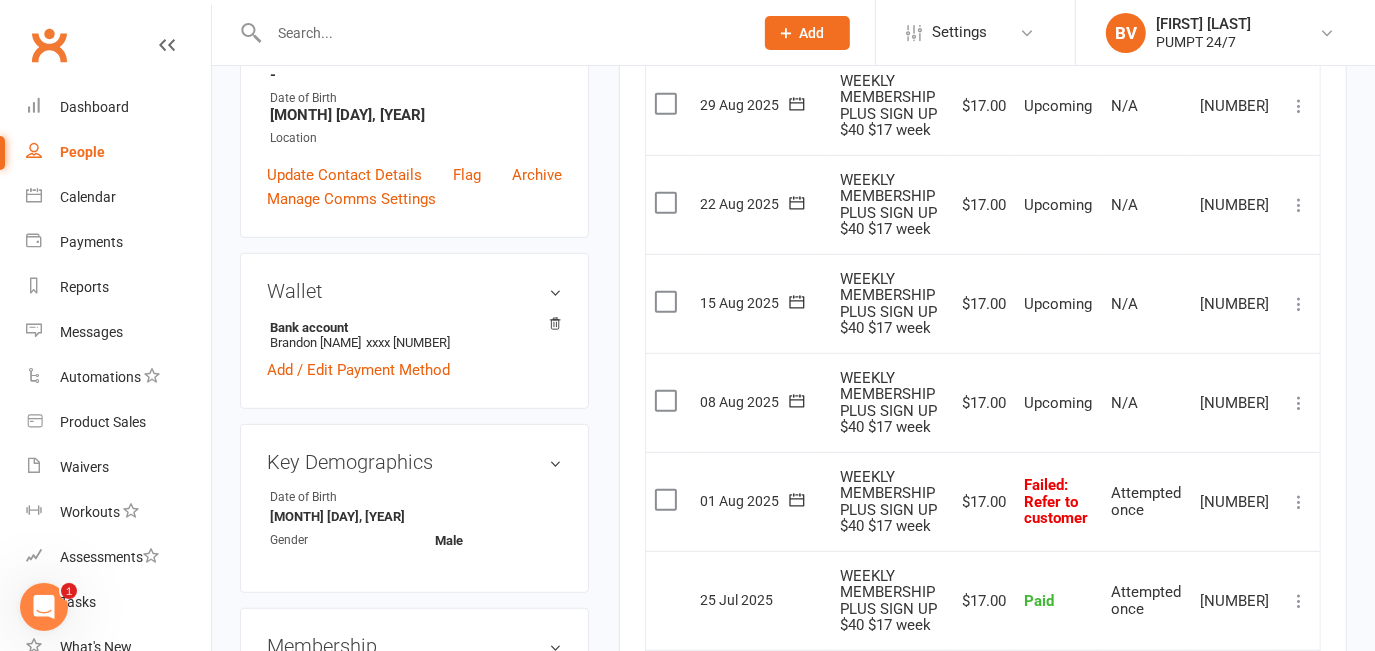 scroll, scrollTop: 636, scrollLeft: 0, axis: vertical 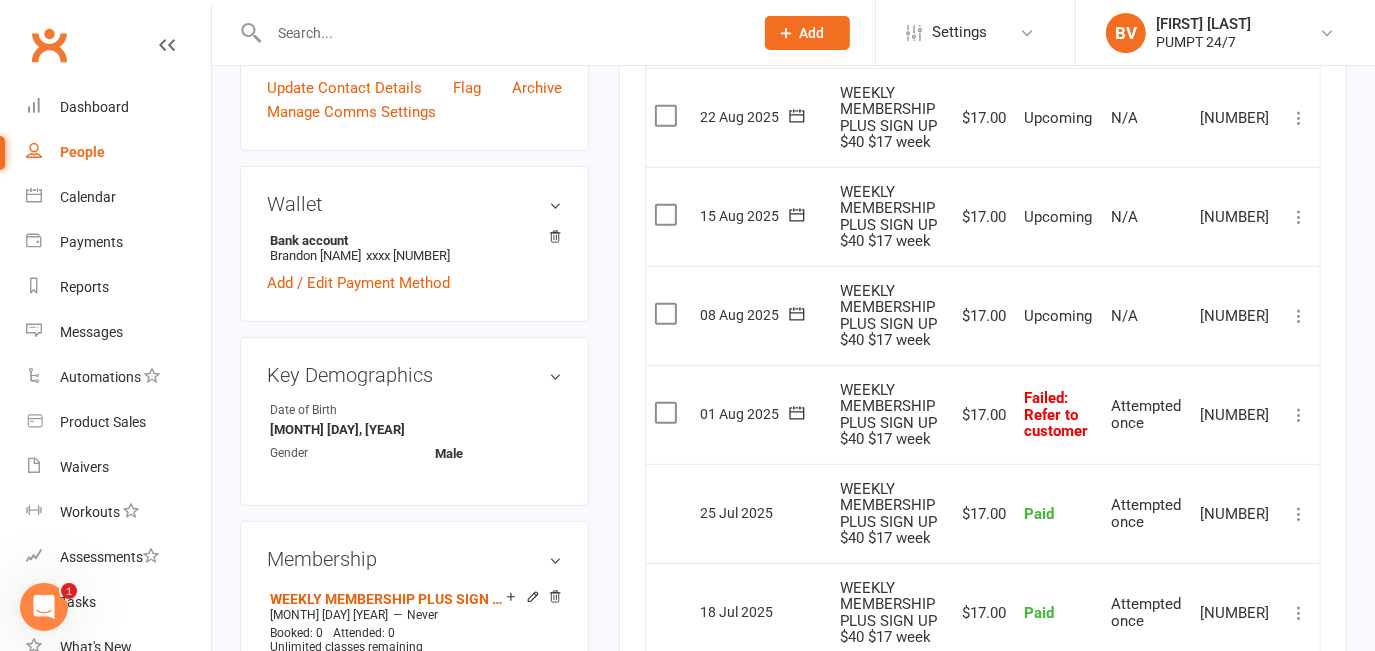 click 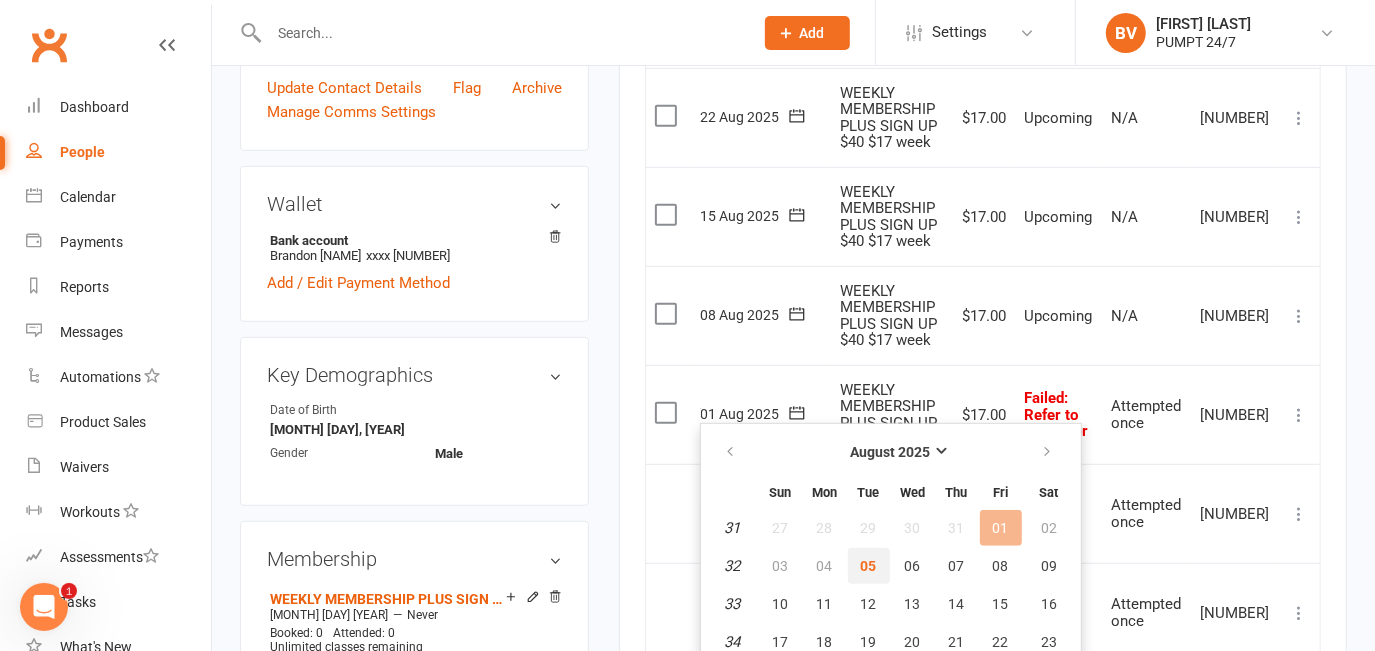click on "05" at bounding box center (869, 566) 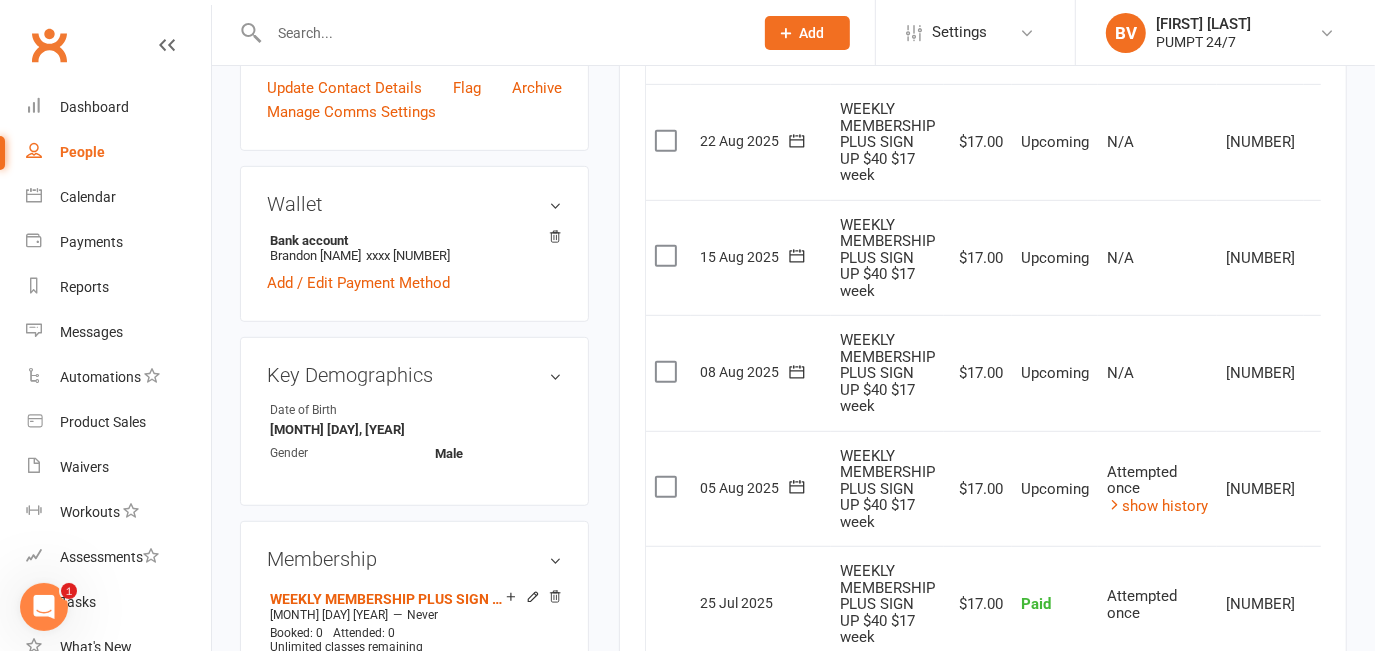 click at bounding box center (501, 33) 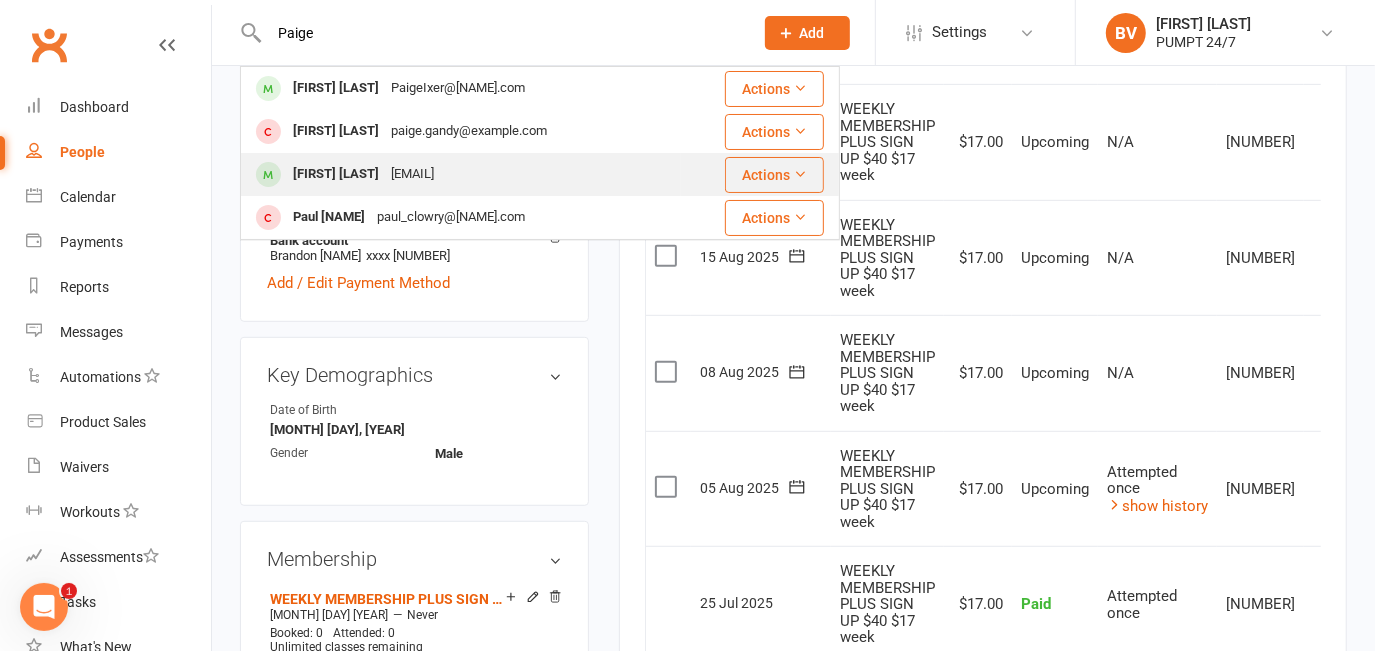 type on "Paige" 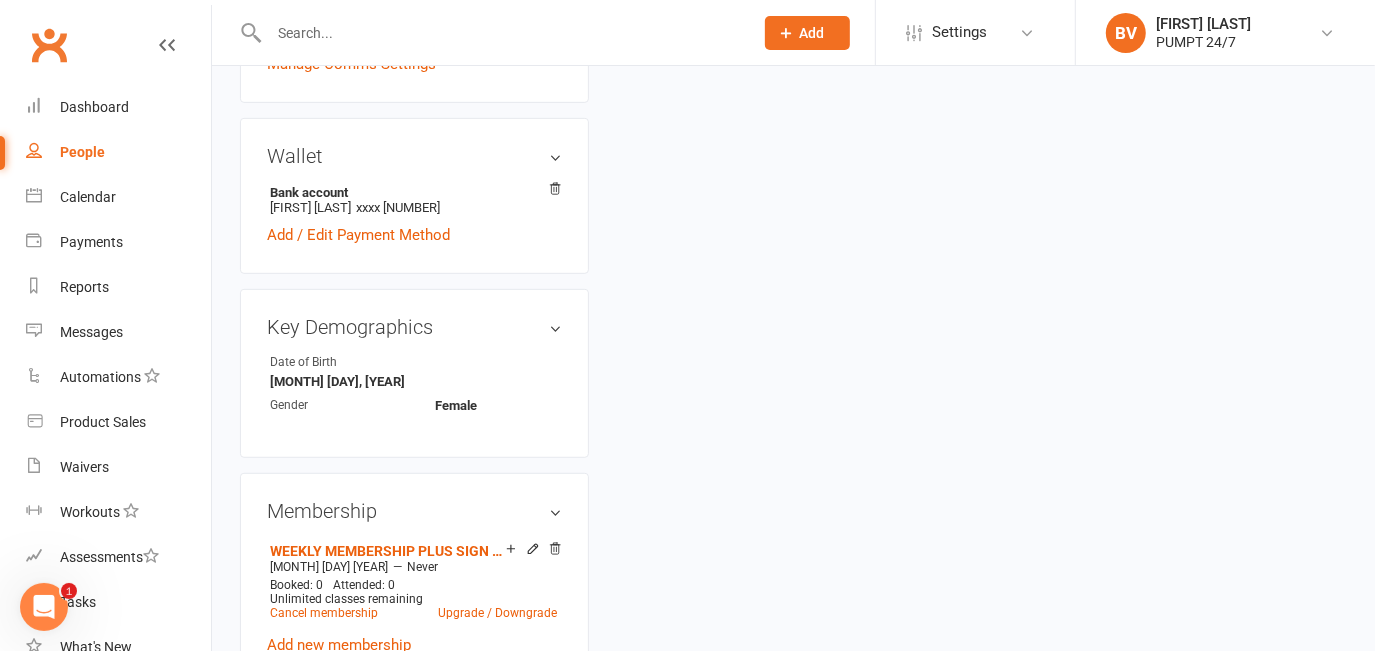 scroll, scrollTop: 0, scrollLeft: 0, axis: both 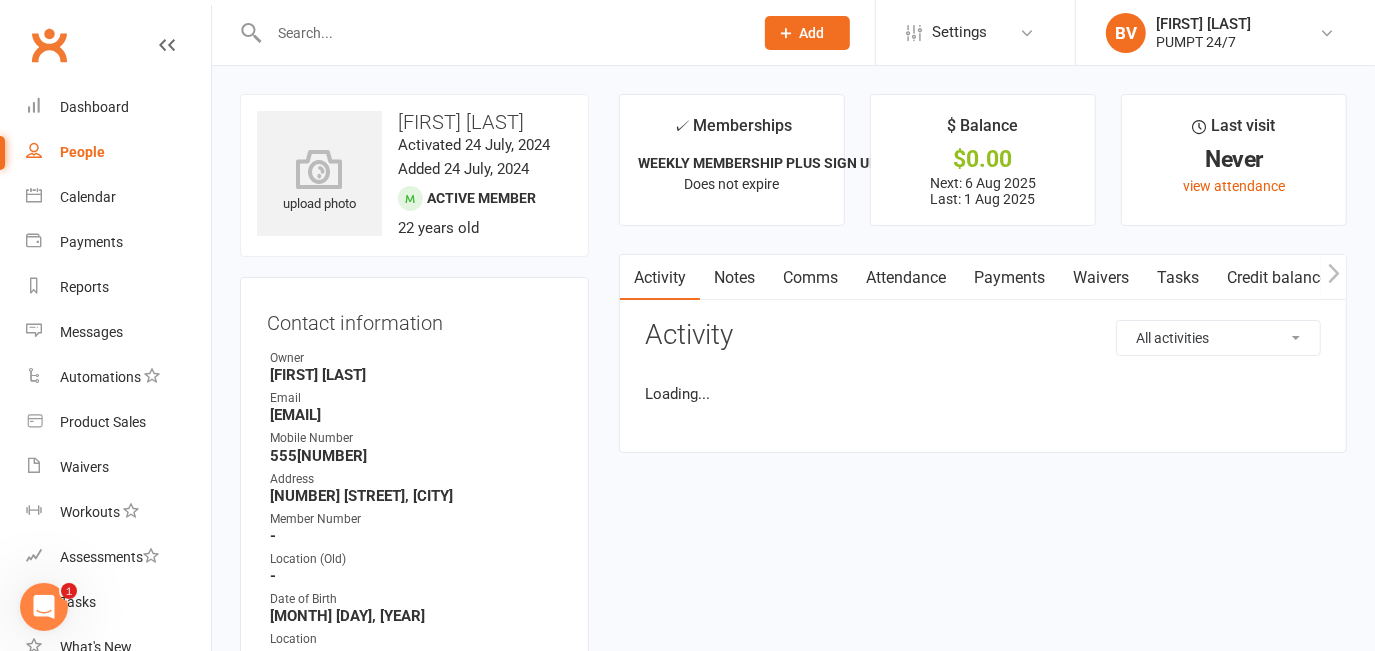 click on "Payments" at bounding box center (1009, 278) 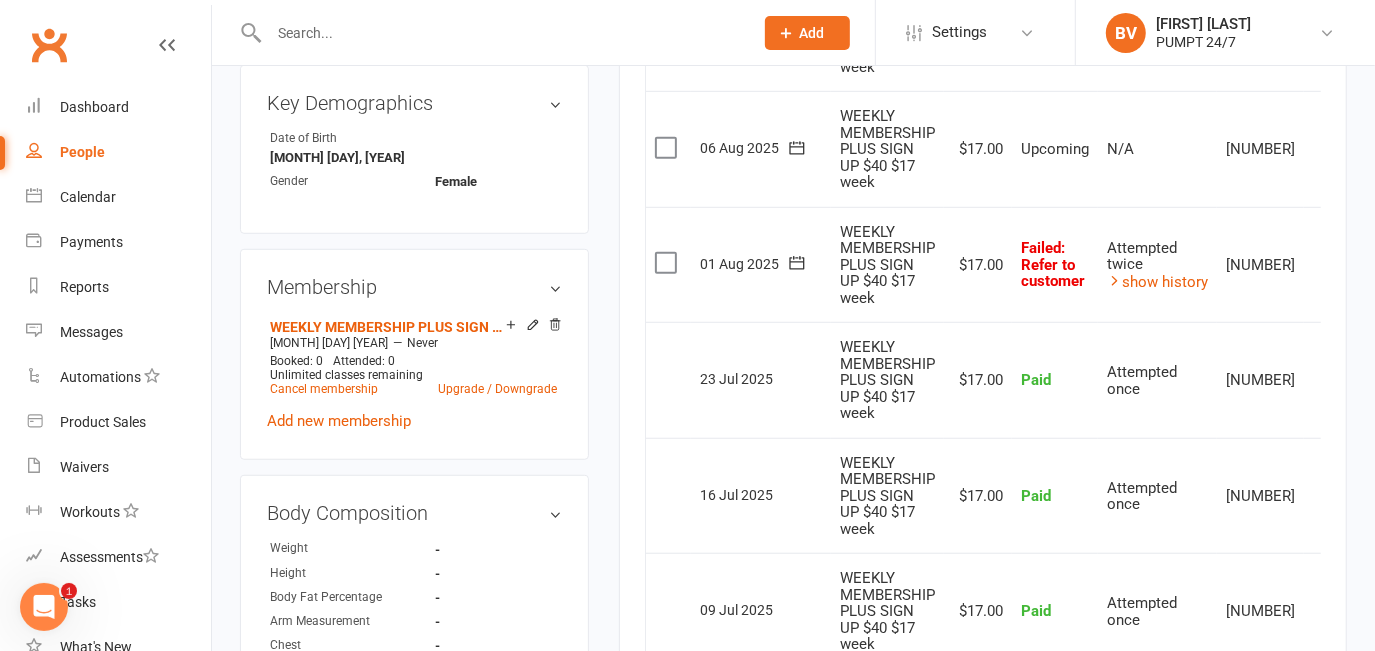 scroll, scrollTop: 636, scrollLeft: 0, axis: vertical 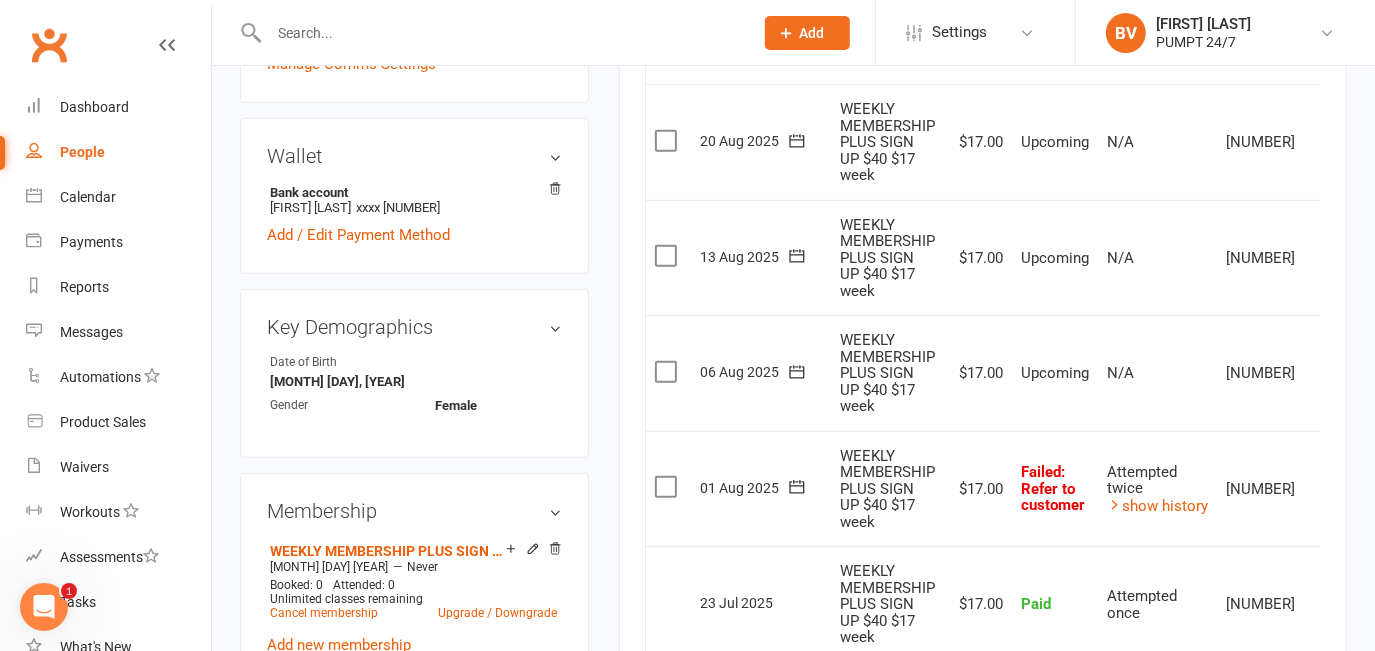 click 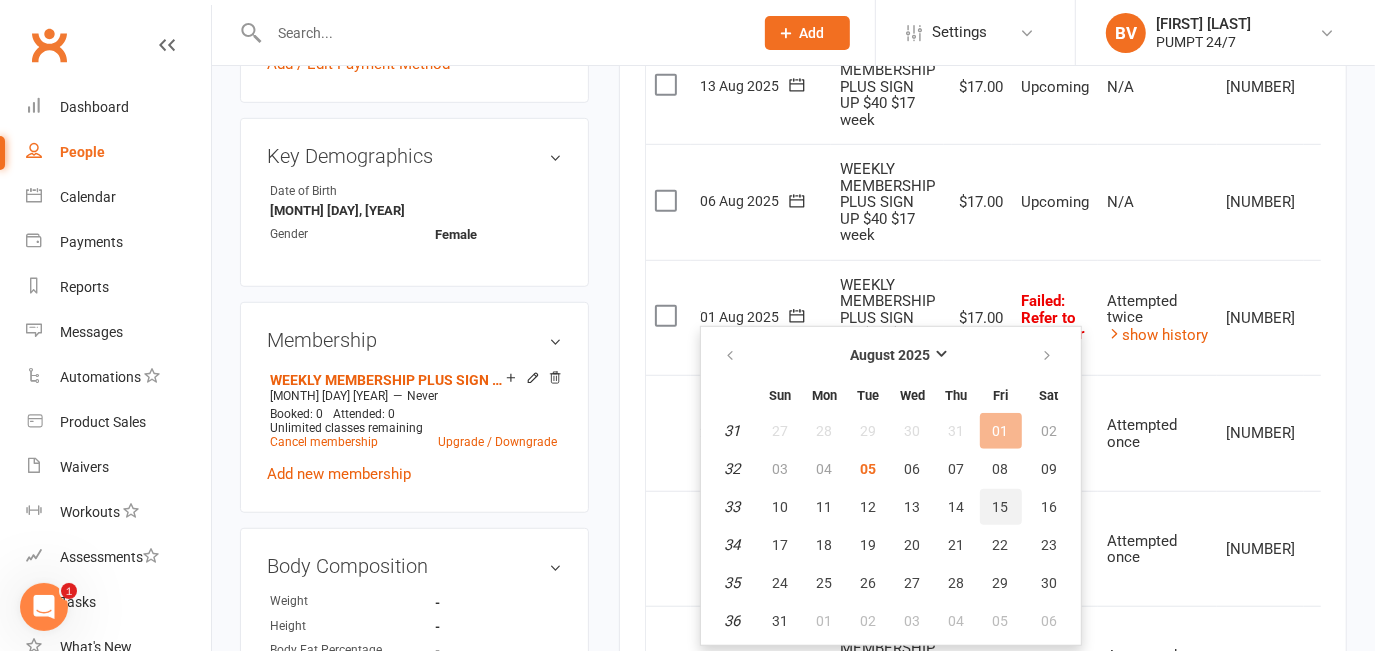 scroll, scrollTop: 818, scrollLeft: 0, axis: vertical 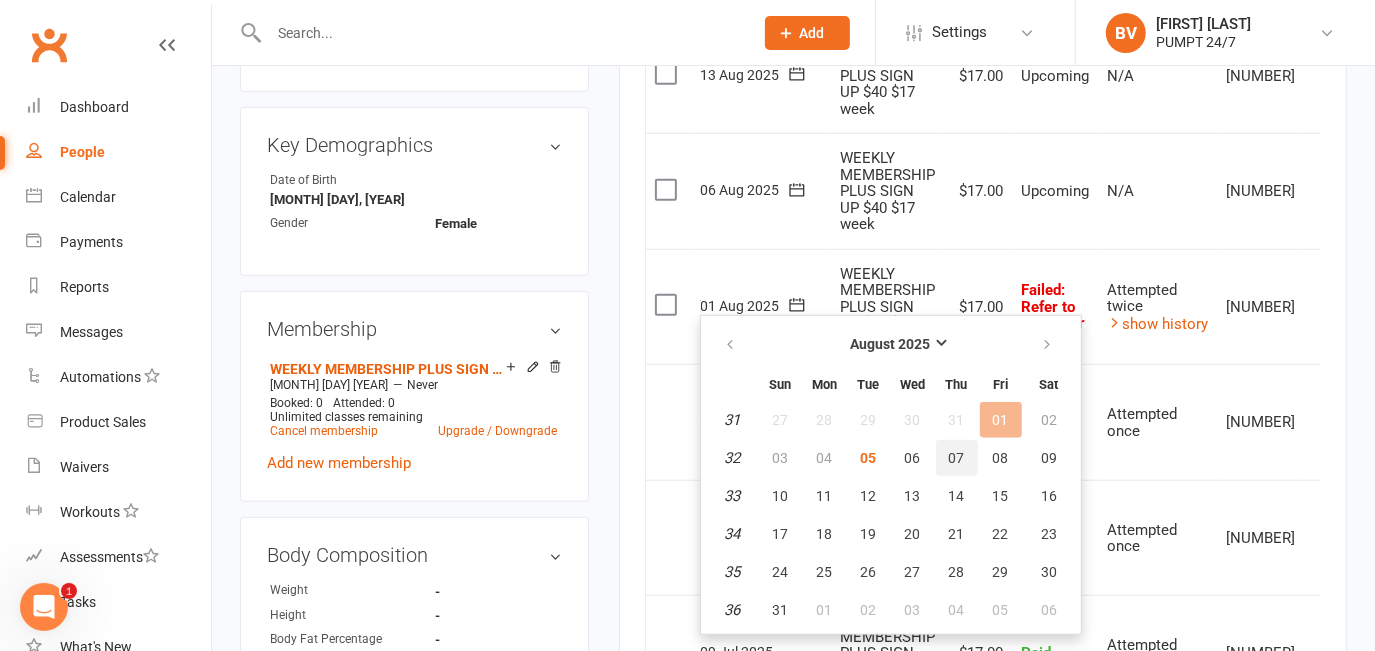 drag, startPoint x: 951, startPoint y: 452, endPoint x: 775, endPoint y: 61, distance: 428.7855 